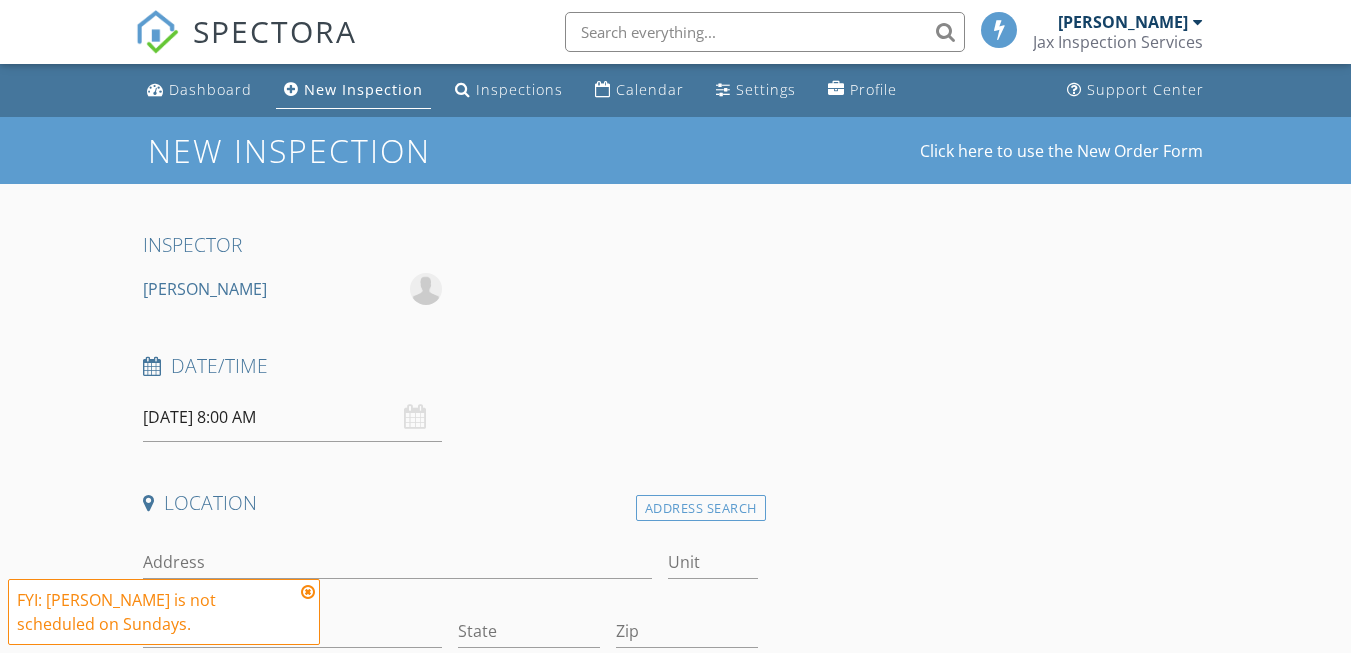 scroll, scrollTop: 100, scrollLeft: 0, axis: vertical 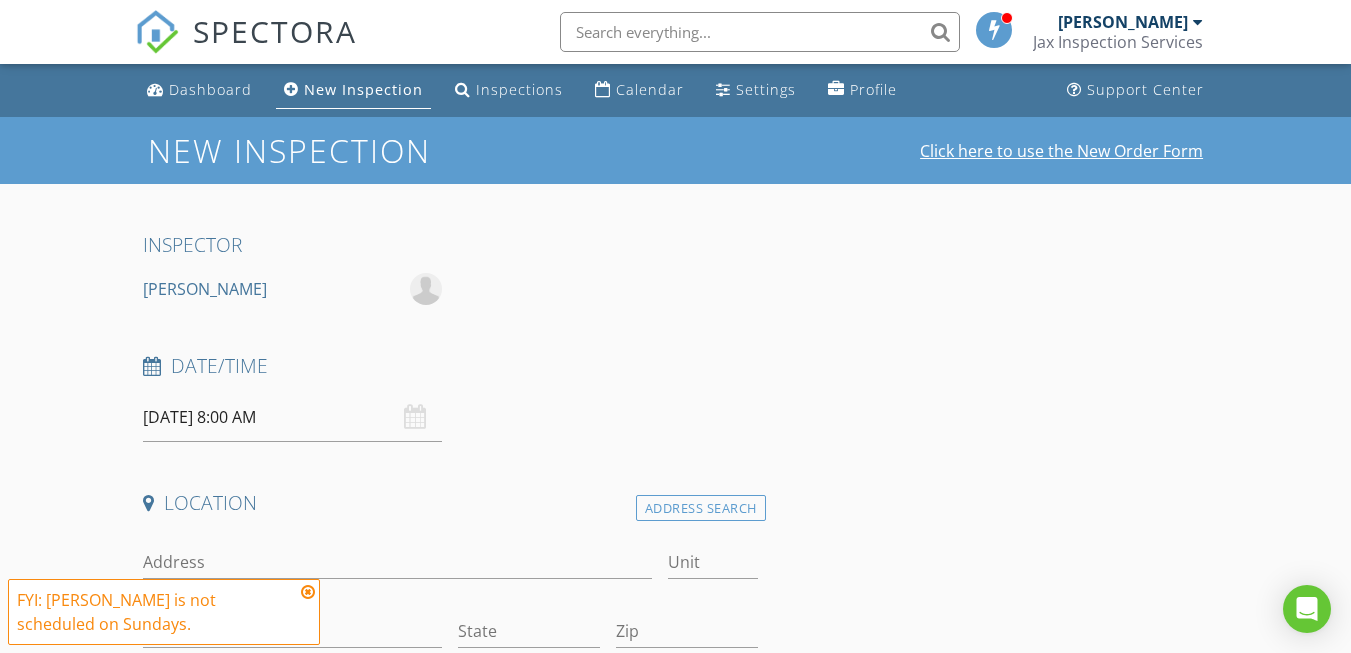 click on "Click here to use the New Order Form" at bounding box center (1061, 151) 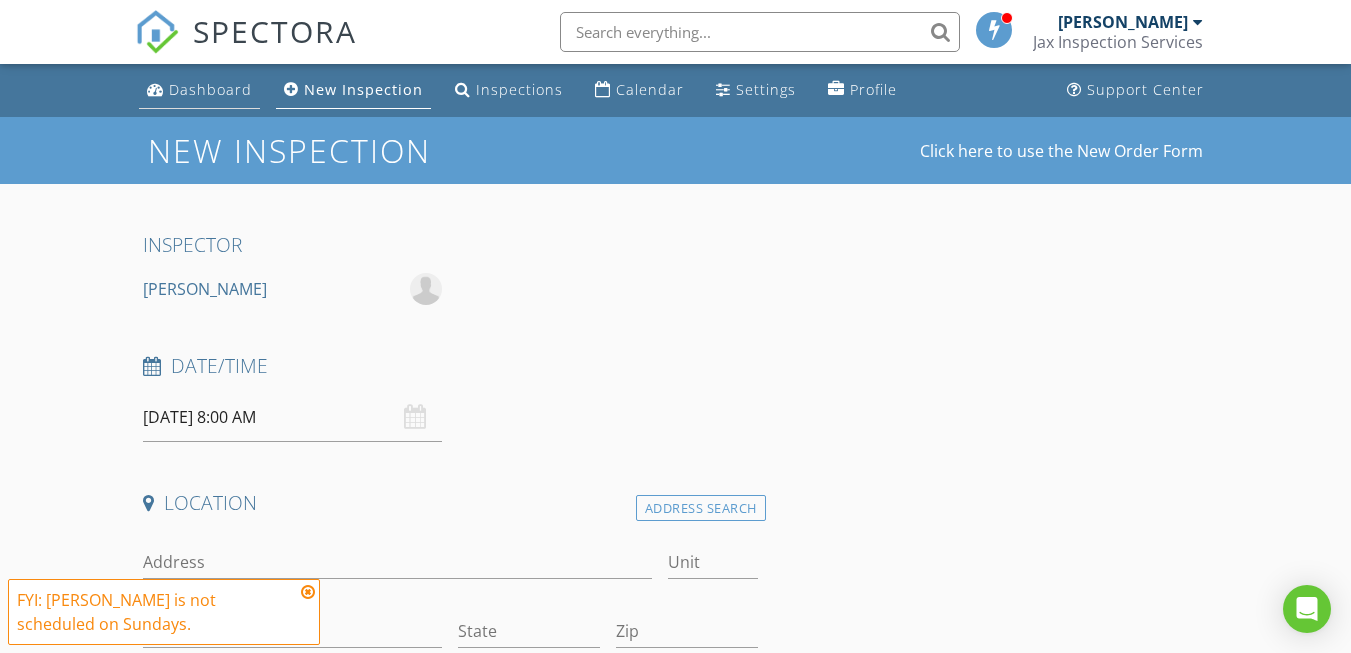 click on "Dashboard" at bounding box center (210, 89) 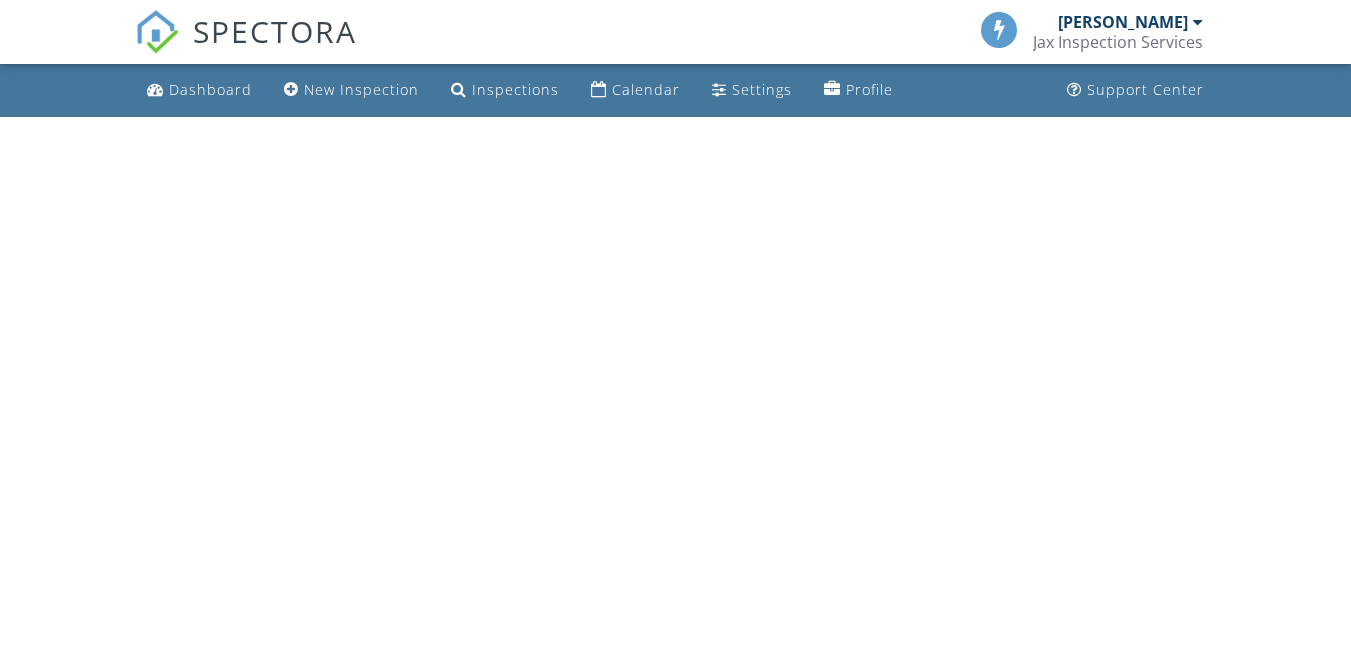 scroll, scrollTop: 0, scrollLeft: 0, axis: both 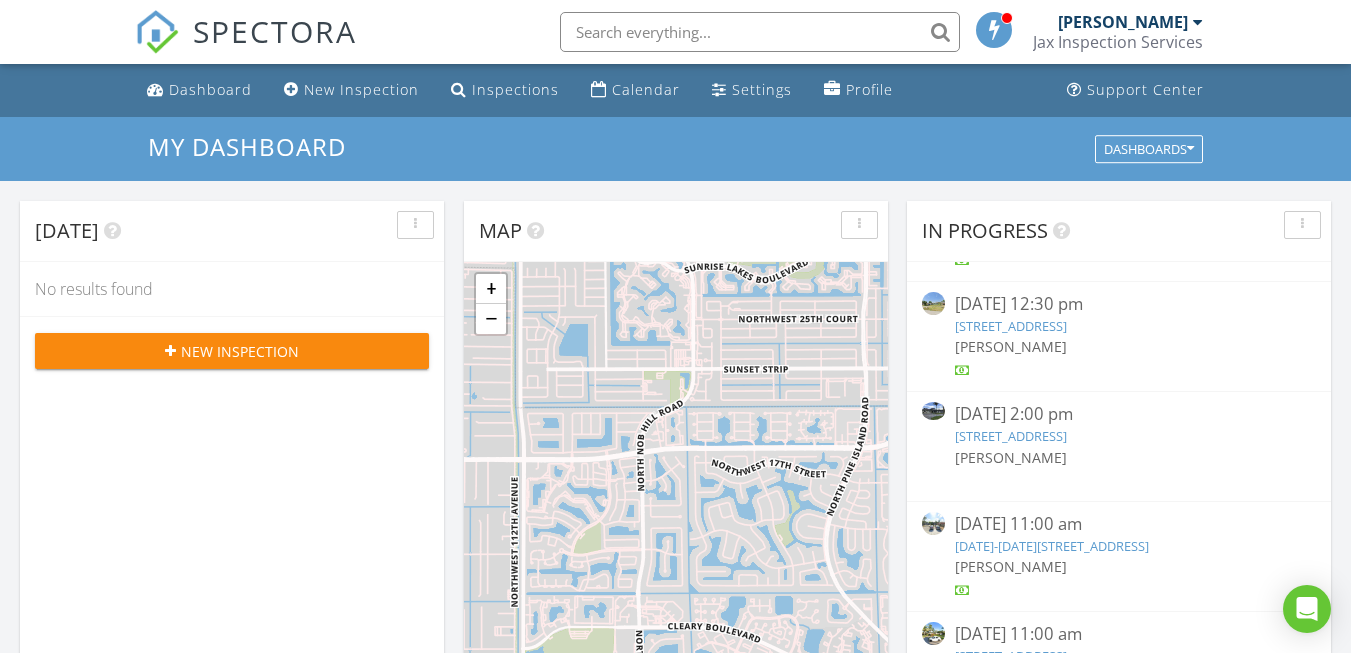 click on "1406-1408 NW 8th Ave, Fort Lauderdale, FL 33311" at bounding box center [1052, 546] 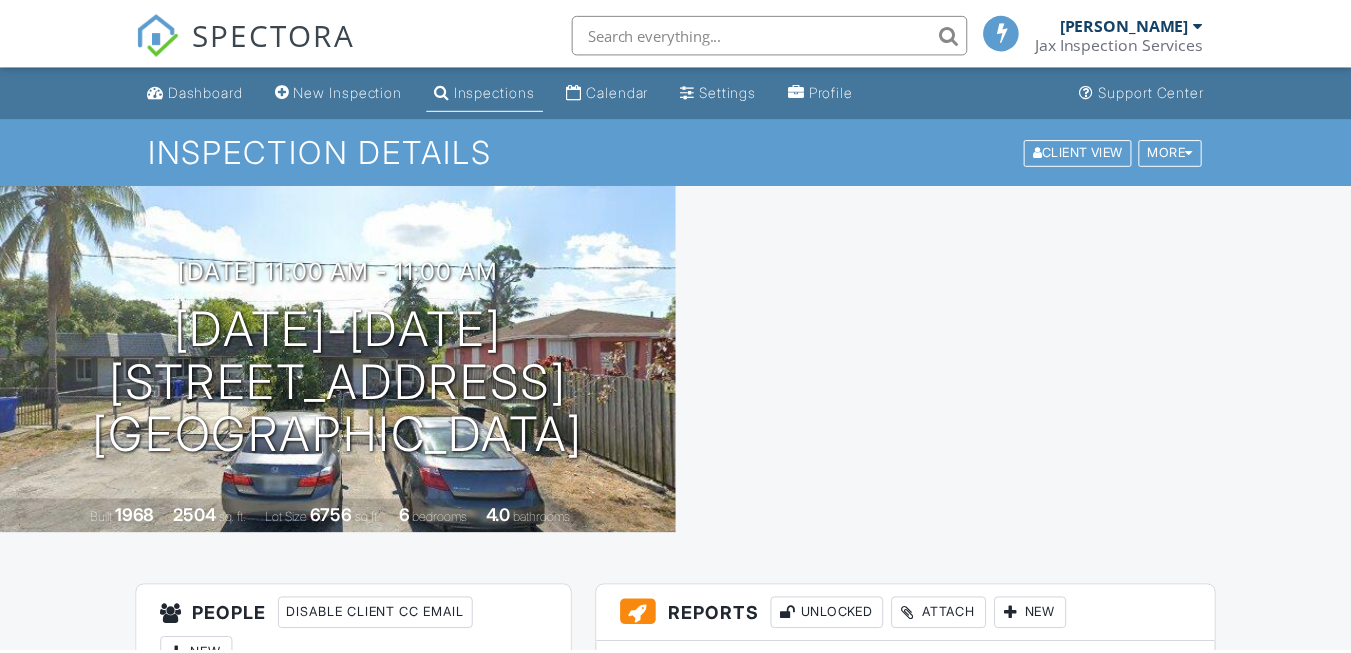 scroll, scrollTop: 0, scrollLeft: 0, axis: both 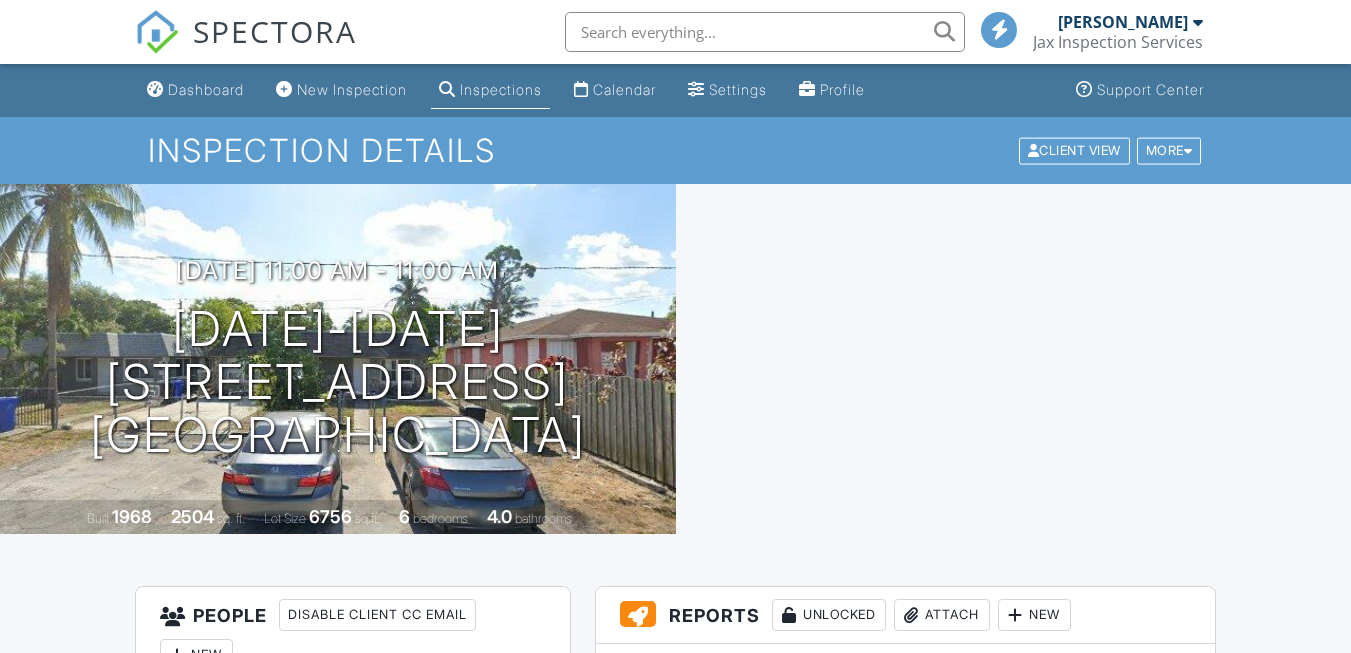 click on "Edit" at bounding box center (725, 713) 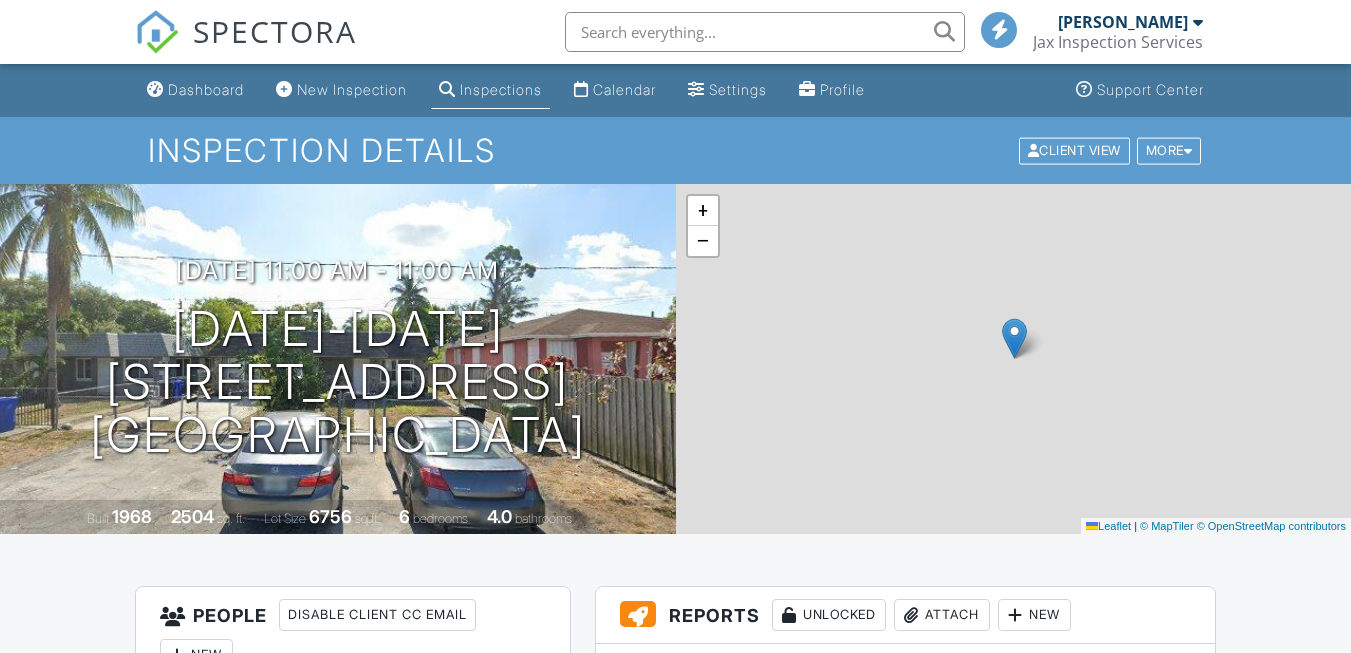 scroll, scrollTop: 300, scrollLeft: 0, axis: vertical 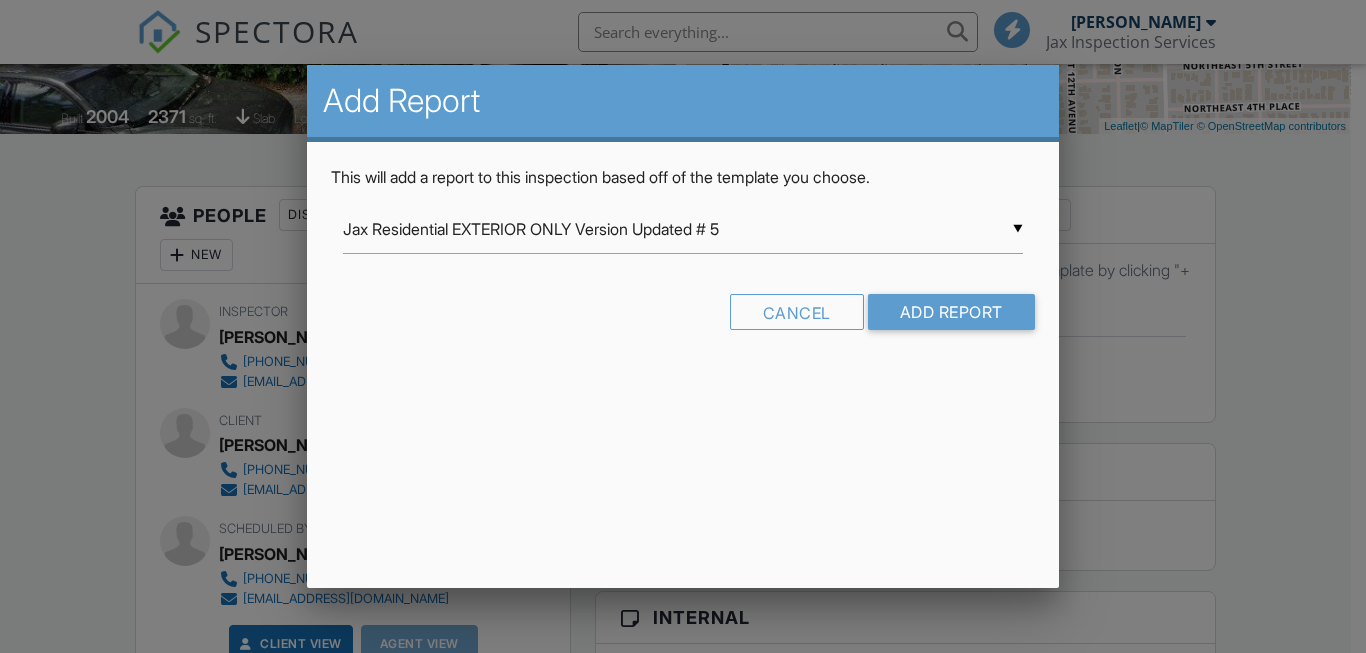 click on "Jax Residential EXTERIOR ONLY Version Updated # 5" at bounding box center [682, 229] 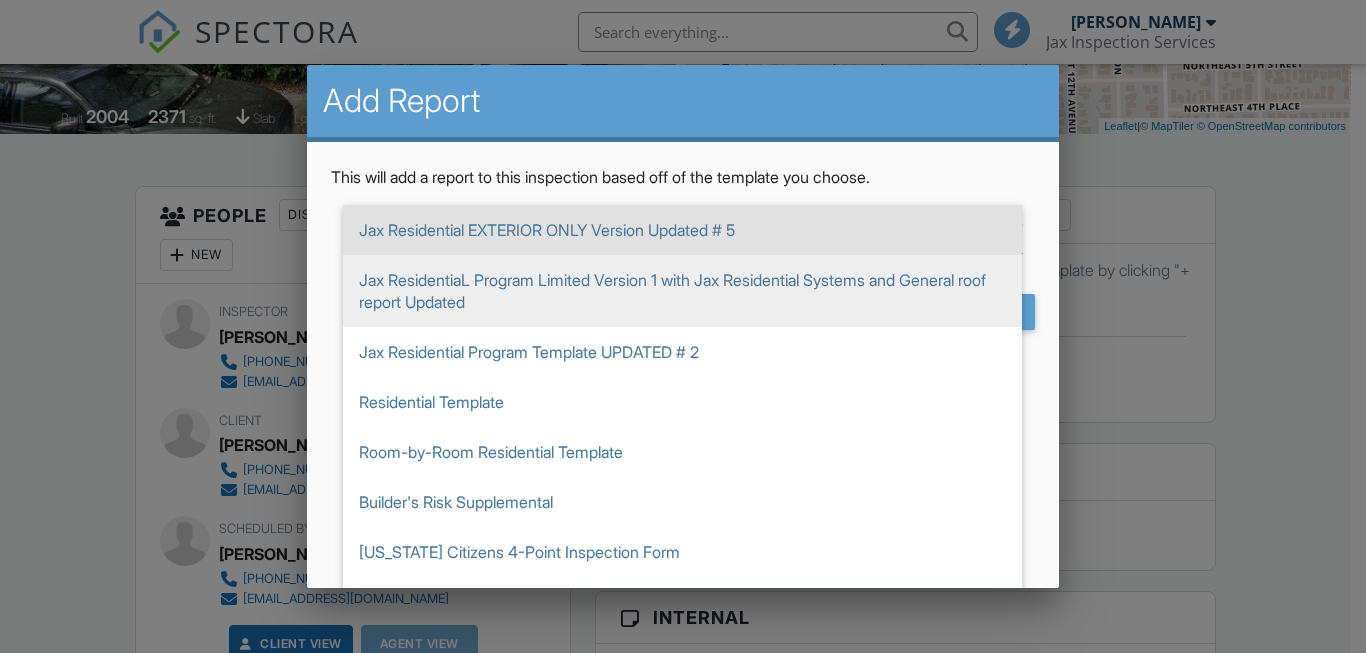 click on "Jax ResidentiaL Program Limited Version 1 with Jax Residential Systems and General roof report Updated" at bounding box center [682, 291] 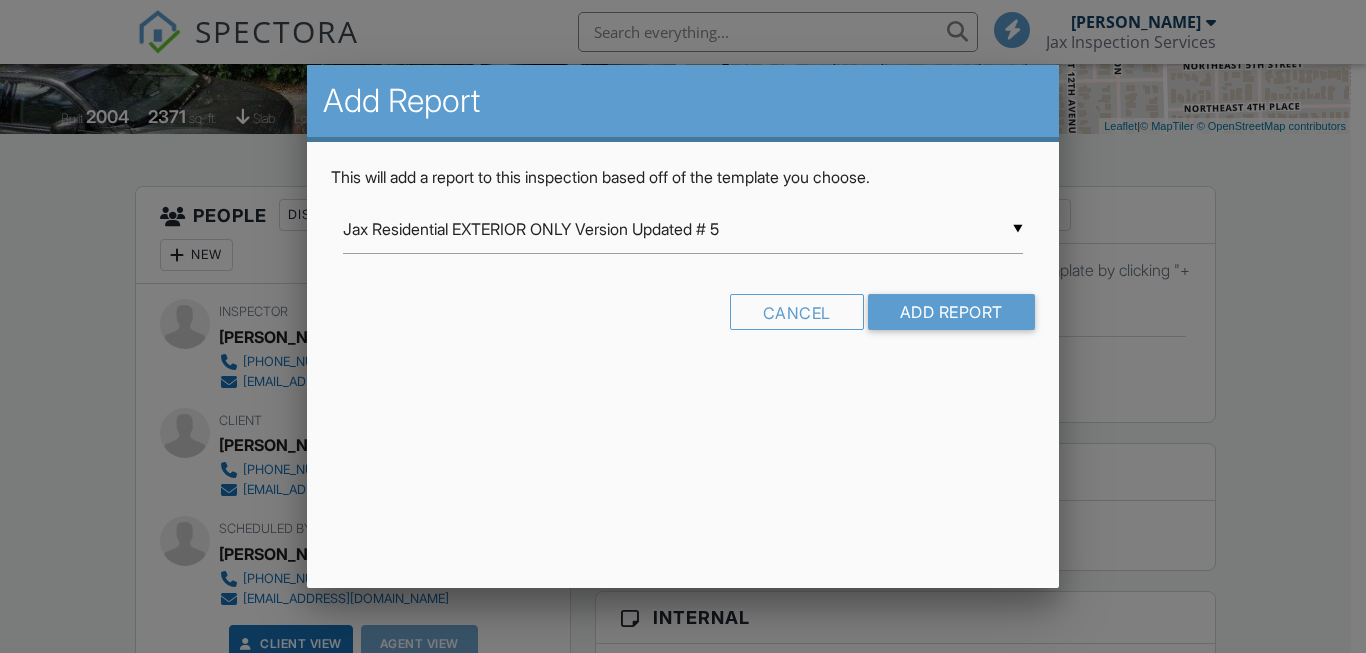 type on "Jax ResidentiaL Program Limited Version 1 with Jax Residential Systems and General roof report Updated" 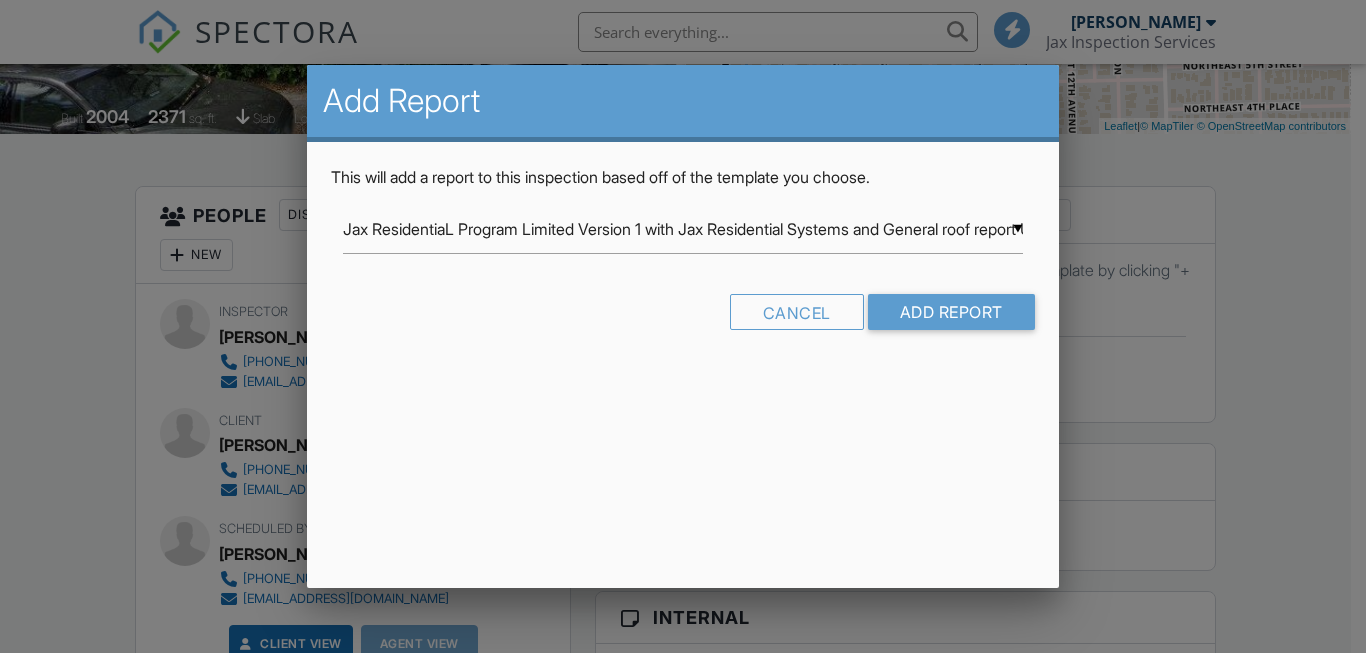 scroll, scrollTop: 0, scrollLeft: 0, axis: both 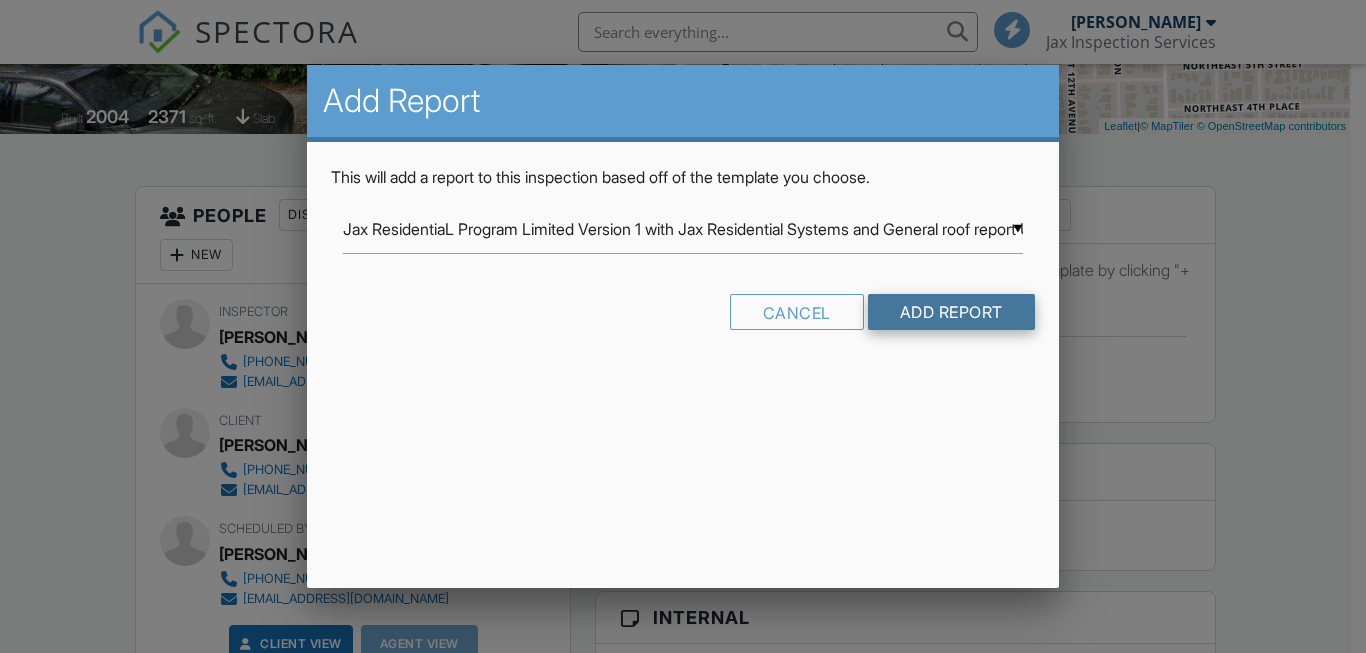 click on "Add Report" at bounding box center [951, 312] 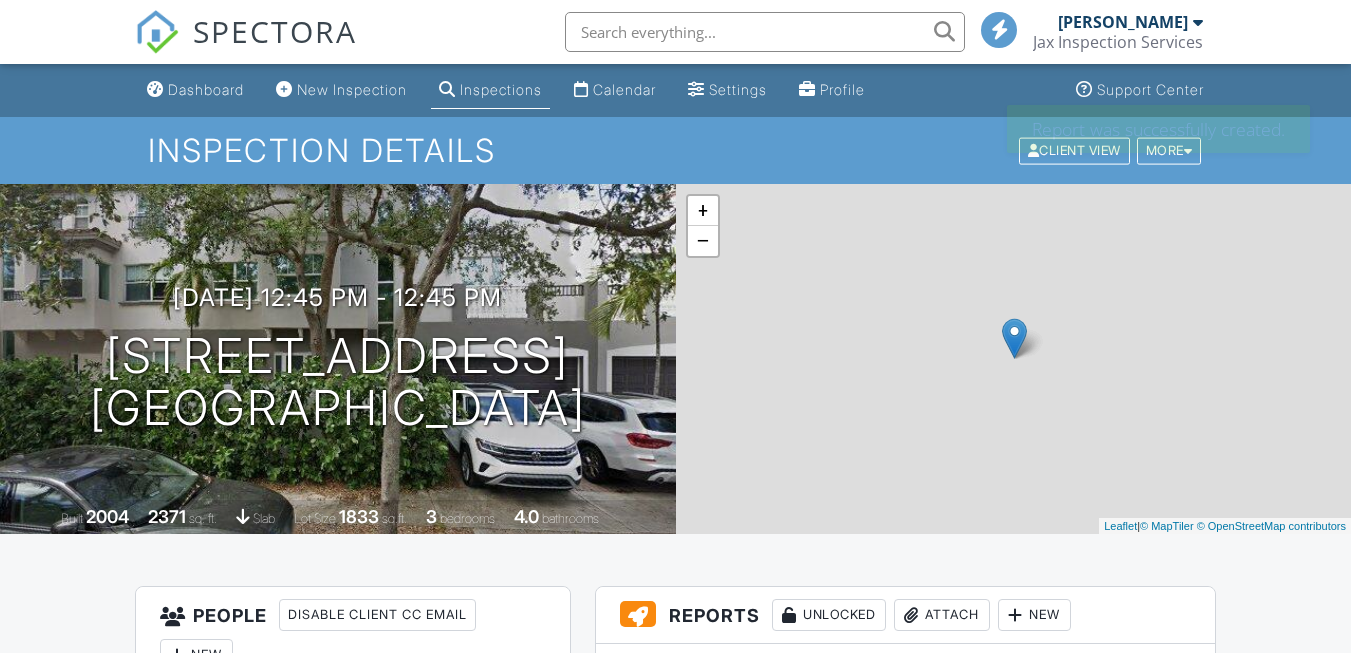 scroll, scrollTop: 400, scrollLeft: 0, axis: vertical 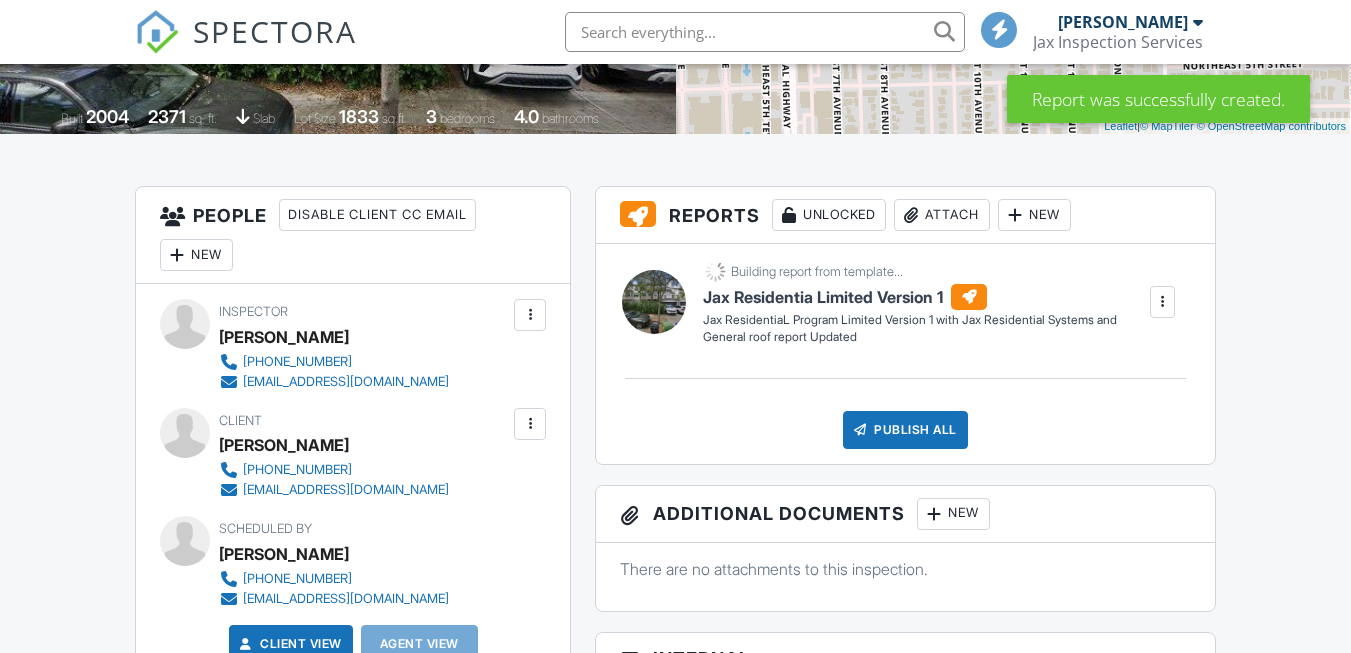 click at bounding box center (1015, 215) 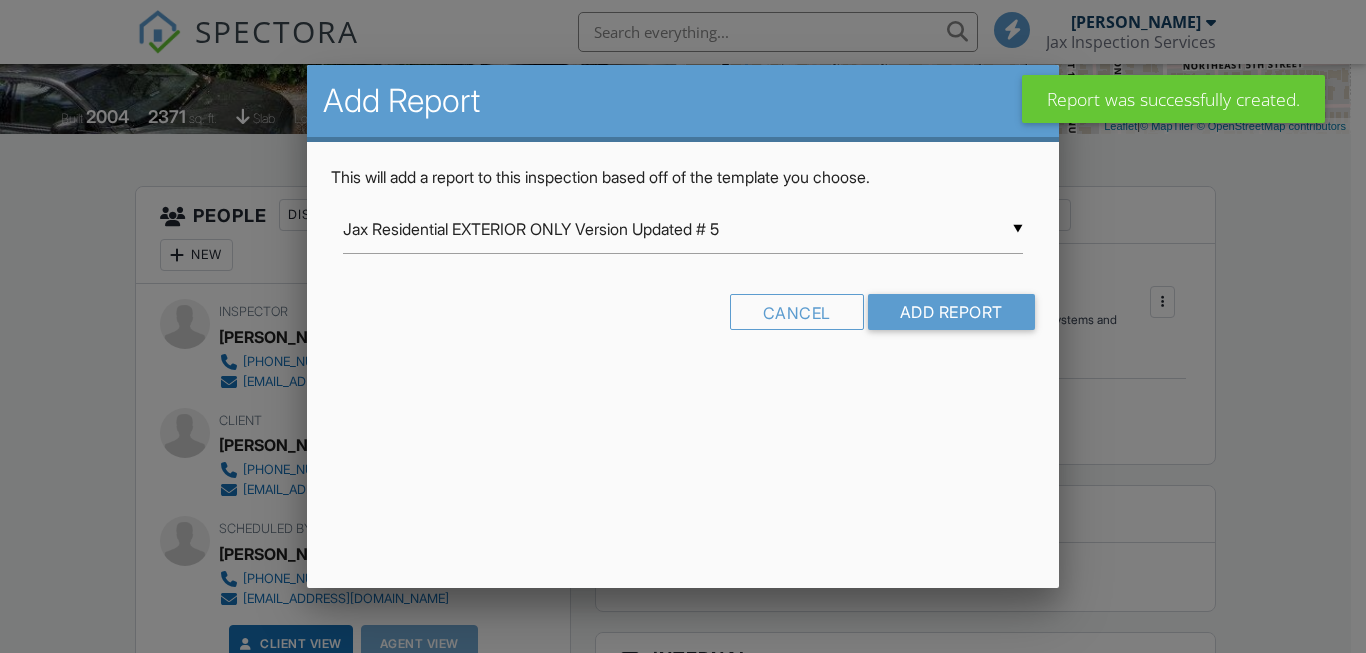 click on "▼ Jax Residential EXTERIOR ONLY Version Updated # 5 Jax Residential EXTERIOR ONLY Version Updated # 5 Jax ResidentiaL Program Limited Version 1 with Jax Residential Systems and General roof report Updated Jax Residential Program Template UPDATED # 2 Residential Template Room-by-Room Residential Template Builder's Risk Supplemental Florida Citizens 4-Point Inspection Form Florida Citizens Roof Inspection Form Florida Uniform Mitigation Verification Inspection Form  Jax Inspection Services STATUS Template Jax Non-Productive Residential  Jax Residential Systems and General Roof Condition Report UPDATED VACANT BUILDING SUPPLEMENTAL UPDATE # 1 Jax Residential EXTERIOR ONLY Version Updated # 5
Jax ResidentiaL Program Limited Version 1 with Jax Residential Systems and General roof report Updated
Jax Residential Program Template UPDATED # 2
Residential Template
Room-by-Room Residential Template
Builder's Risk Supplemental
Florida Citizens 4-Point Inspection Form
Florida Citizens Roof Inspection Form" at bounding box center (682, 229) 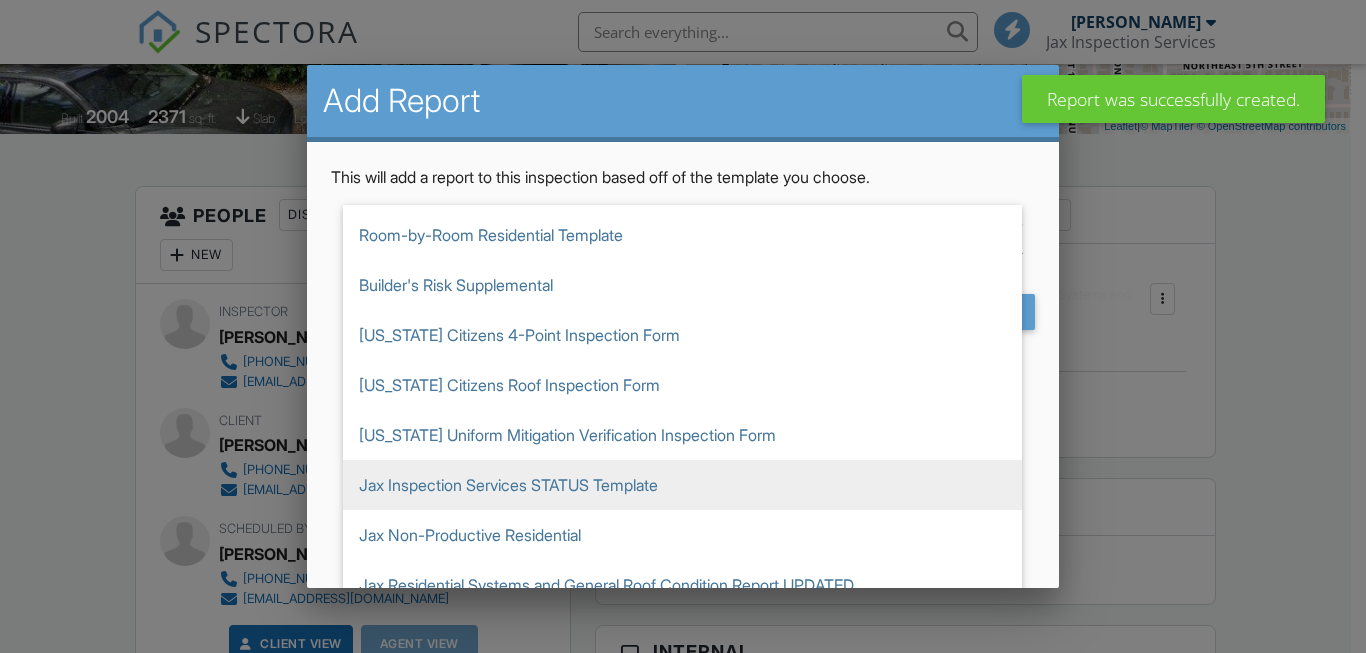 scroll, scrollTop: 224, scrollLeft: 0, axis: vertical 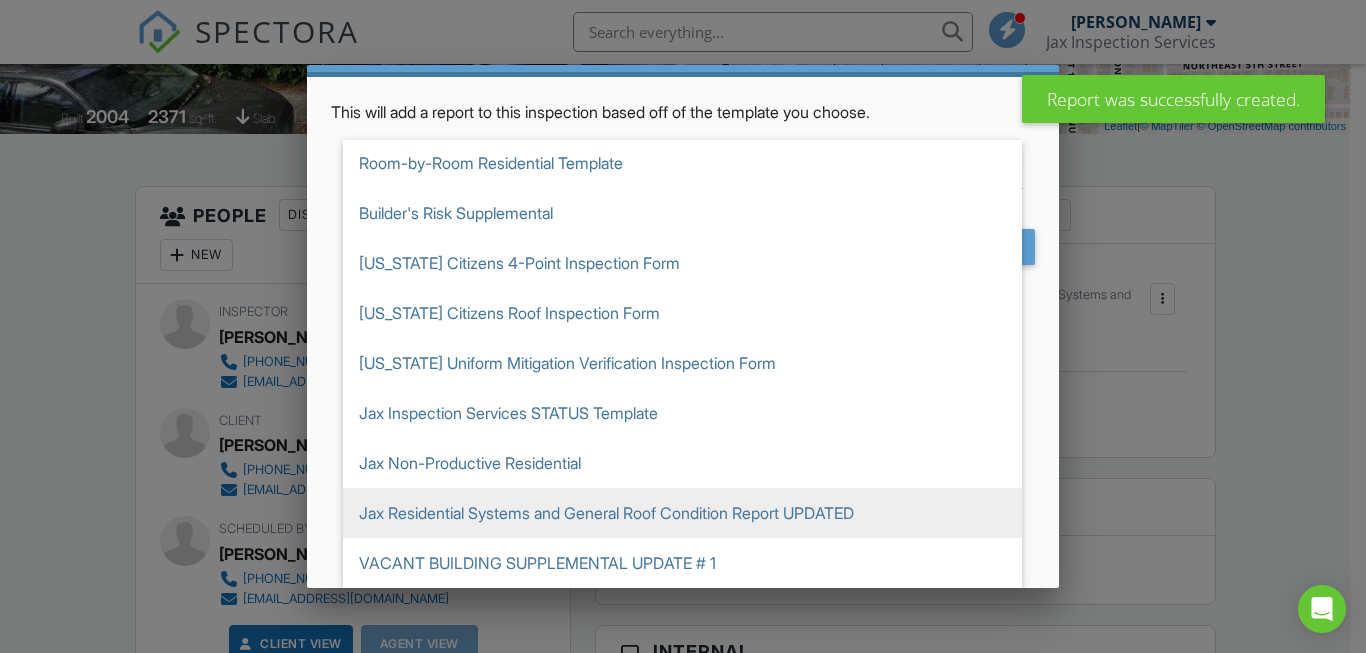 click on "Jax Residential Systems and General Roof Condition Report UPDATED" at bounding box center (682, 513) 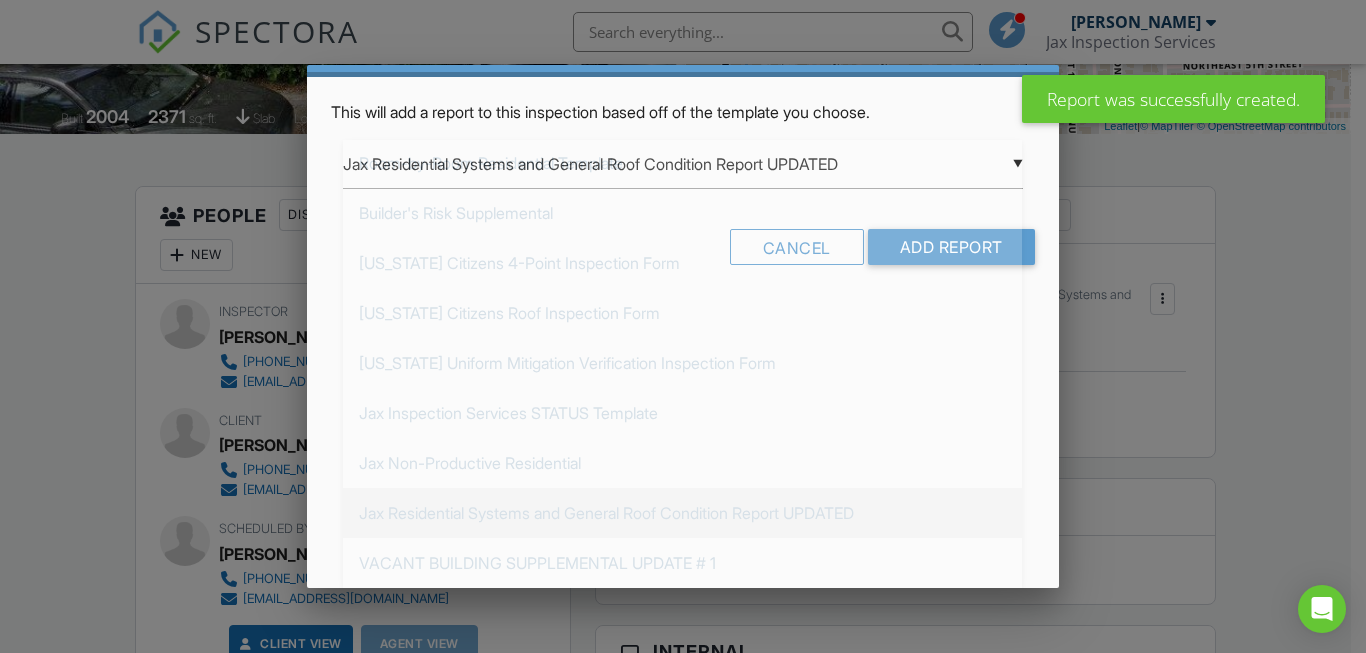 scroll, scrollTop: 0, scrollLeft: 0, axis: both 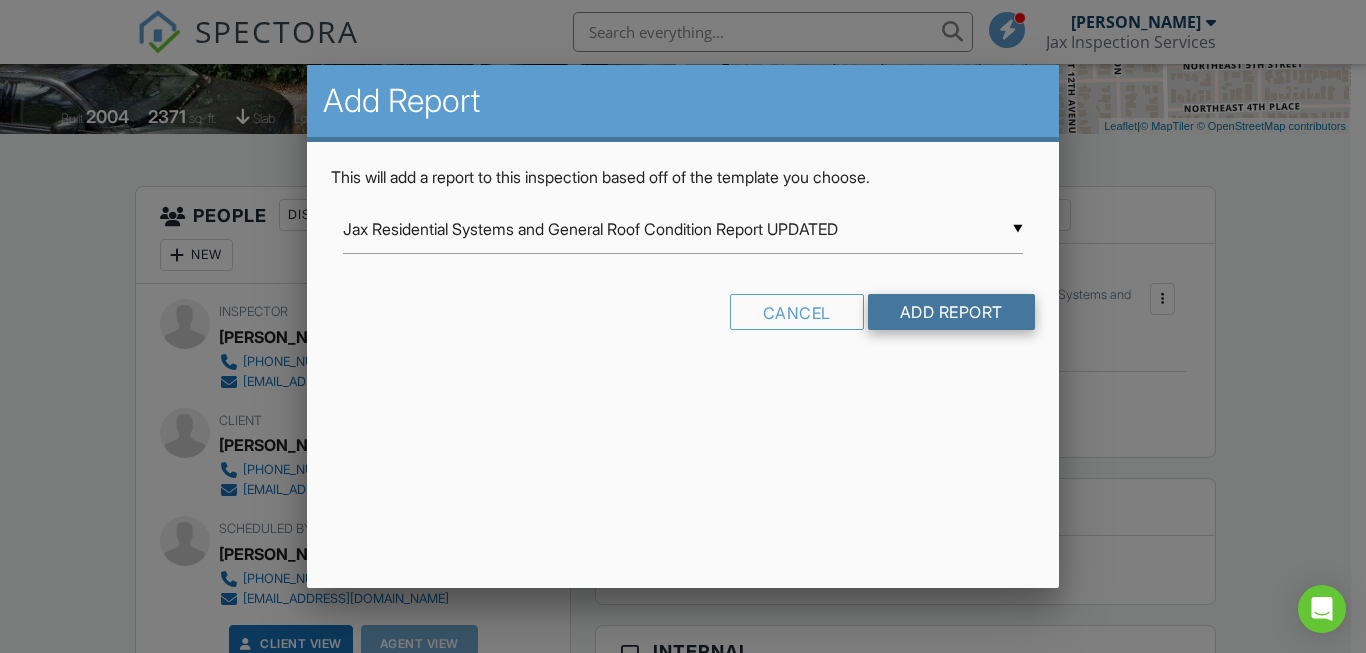 click on "Add Report" at bounding box center (951, 312) 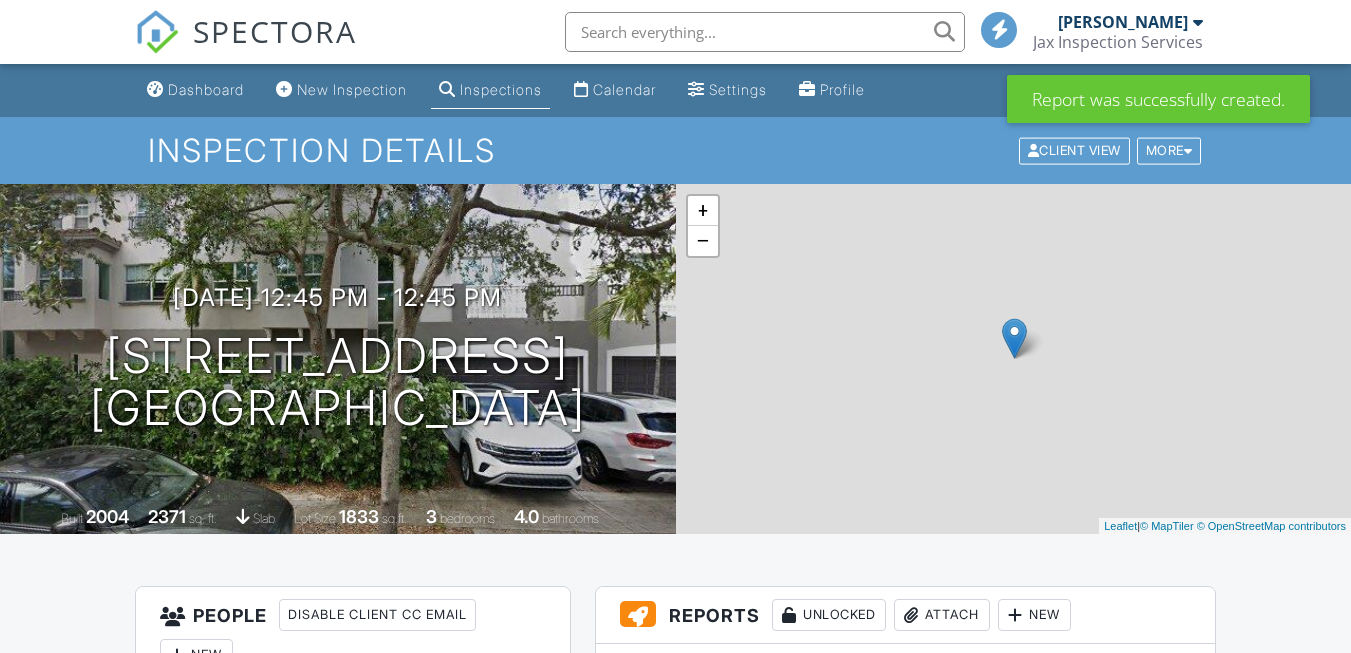 scroll, scrollTop: 0, scrollLeft: 0, axis: both 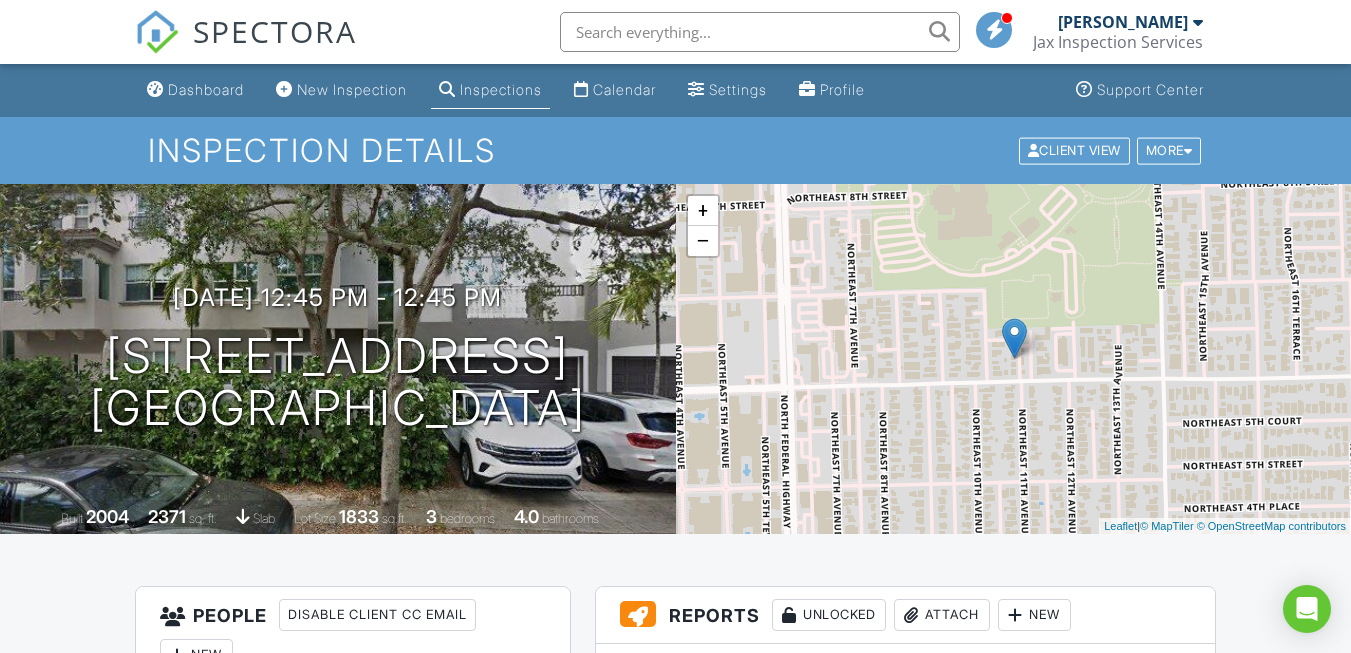 drag, startPoint x: 1289, startPoint y: 221, endPoint x: 1145, endPoint y: 3, distance: 261.26614 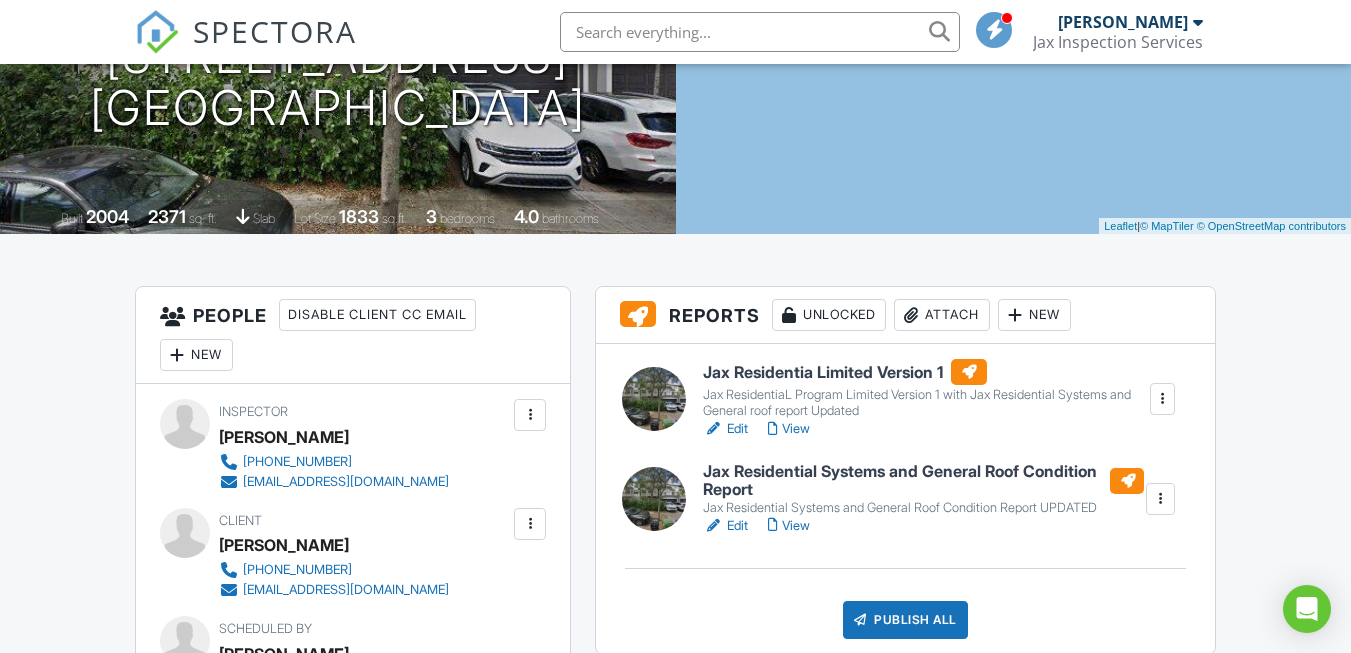 scroll, scrollTop: 400, scrollLeft: 0, axis: vertical 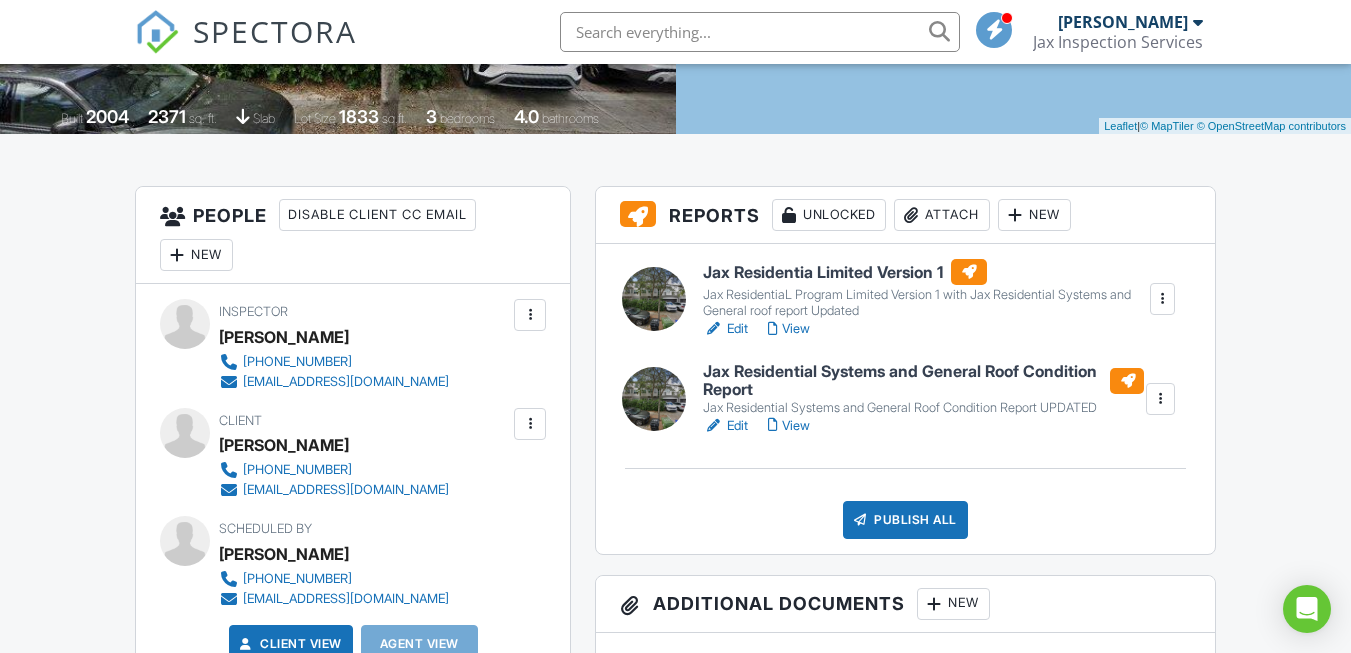 click on "Edit" at bounding box center [725, 329] 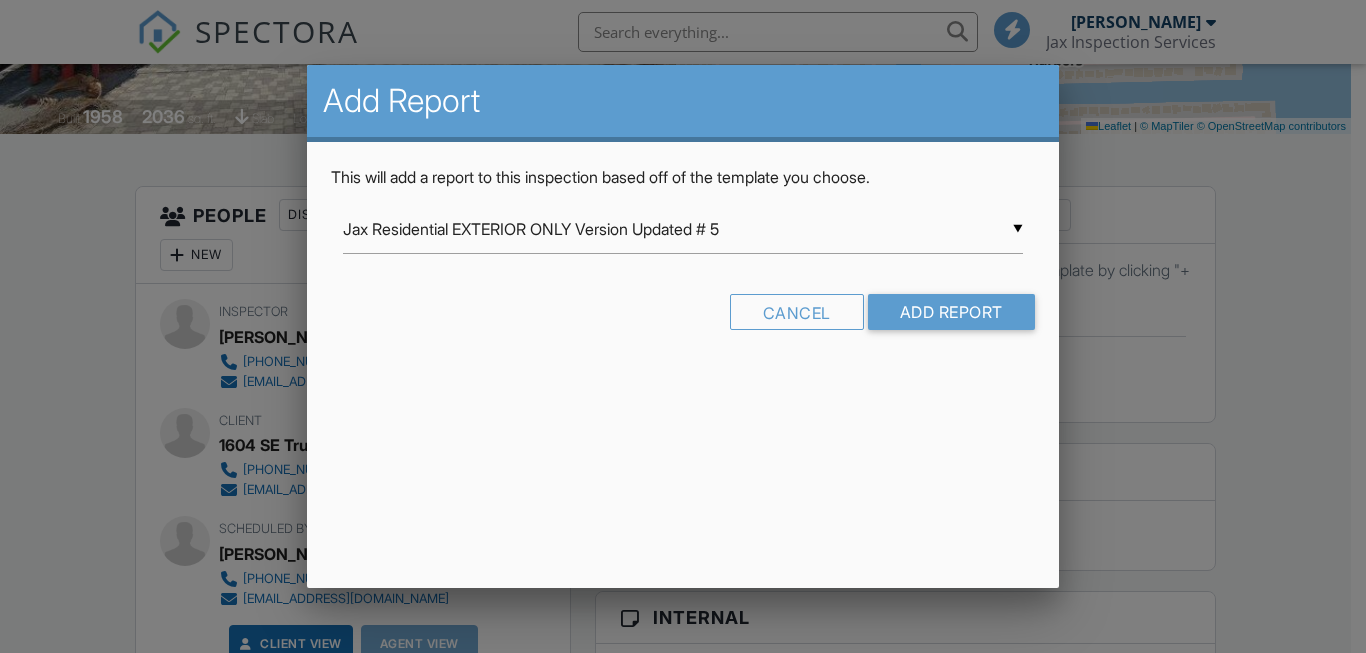 scroll, scrollTop: 400, scrollLeft: 0, axis: vertical 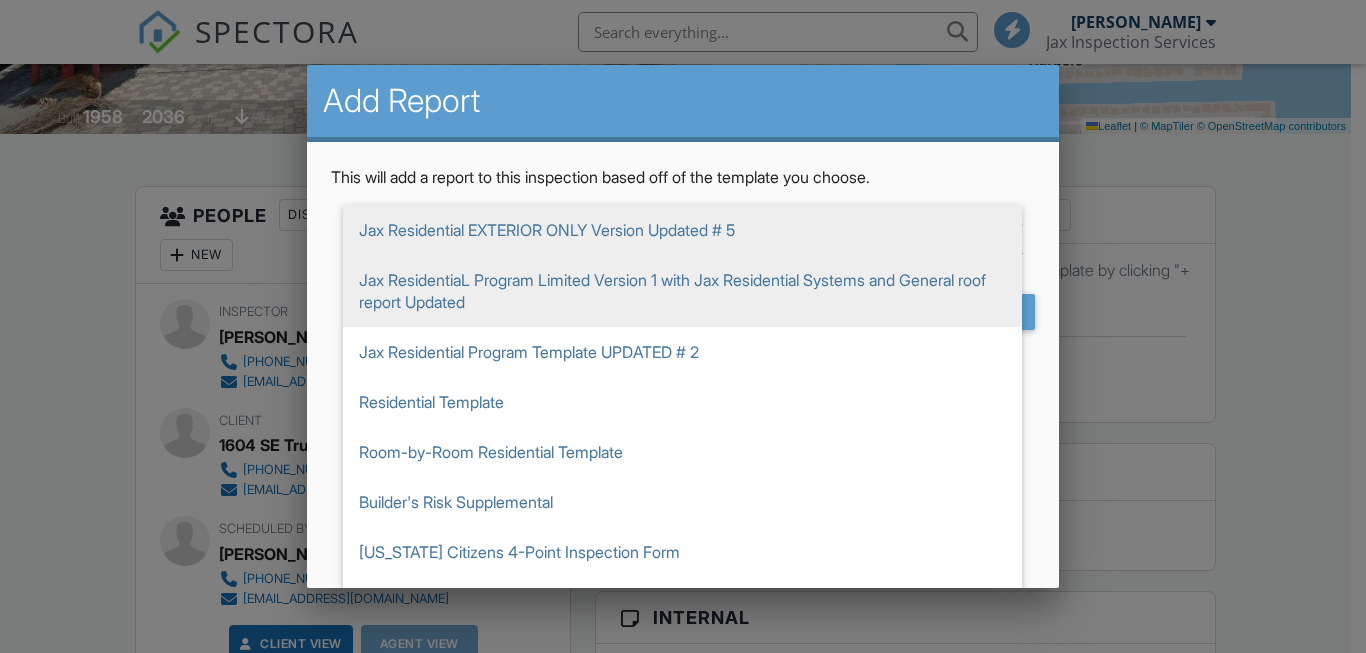 click on "Jax ResidentiaL Program Limited Version 1 with Jax Residential Systems and General roof report Updated" at bounding box center (682, 291) 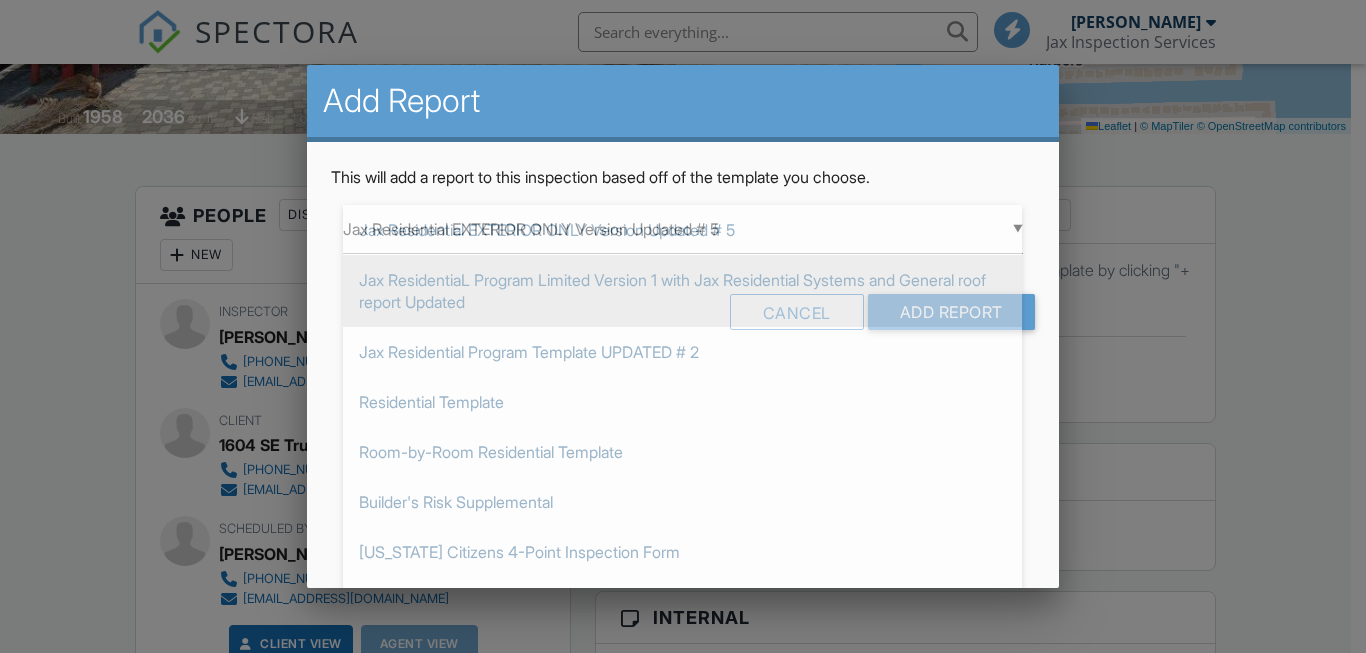 type on "Jax ResidentiaL Program Limited Version 1 with Jax Residential Systems and General roof report Updated" 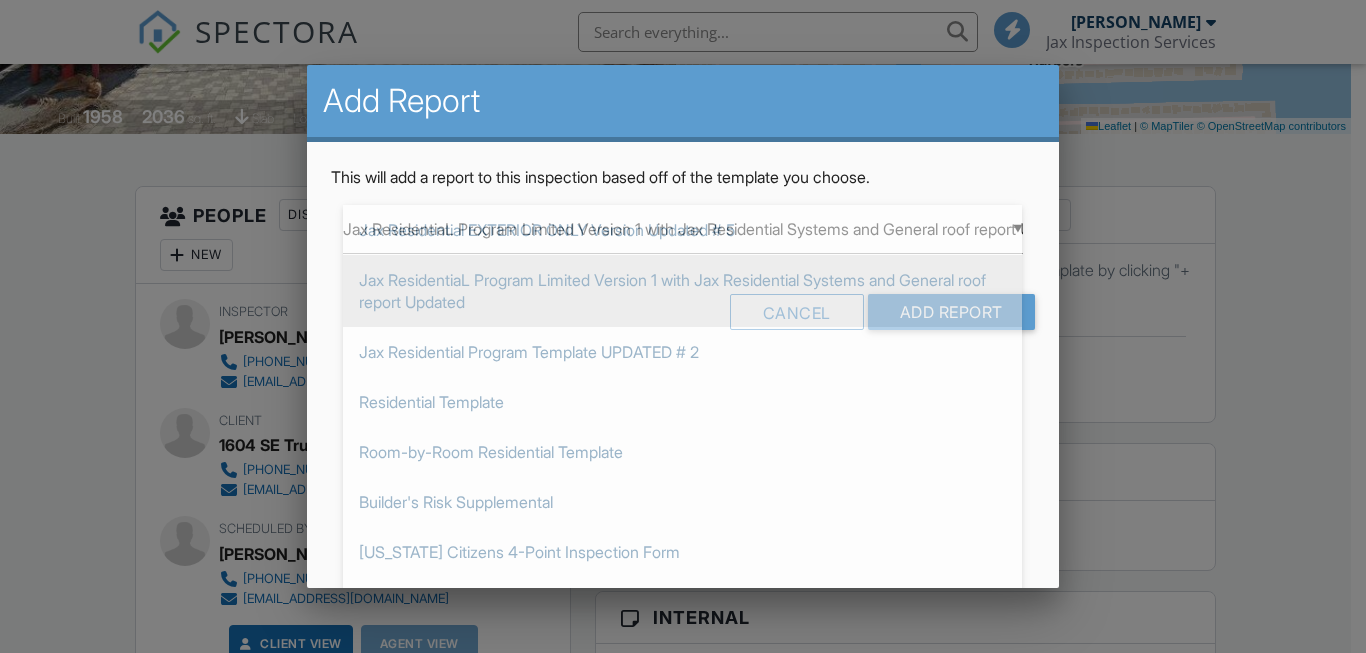 scroll, scrollTop: 50, scrollLeft: 0, axis: vertical 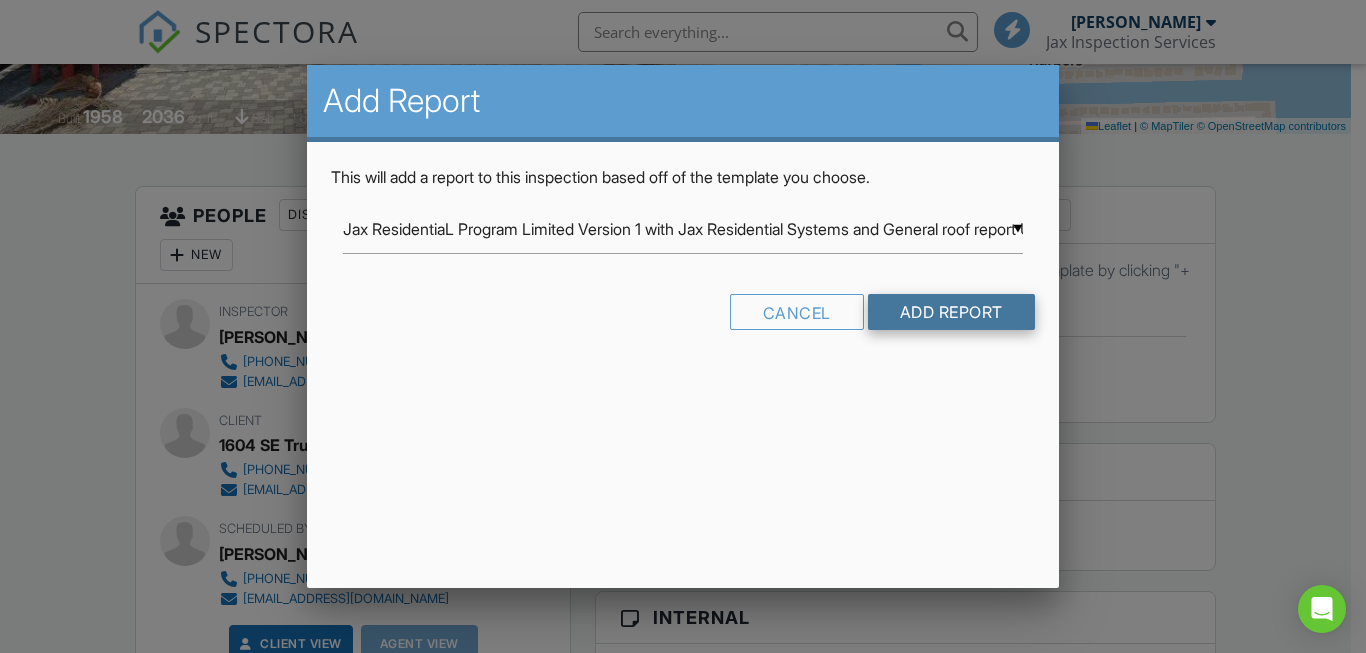 click on "Add Report" at bounding box center (951, 312) 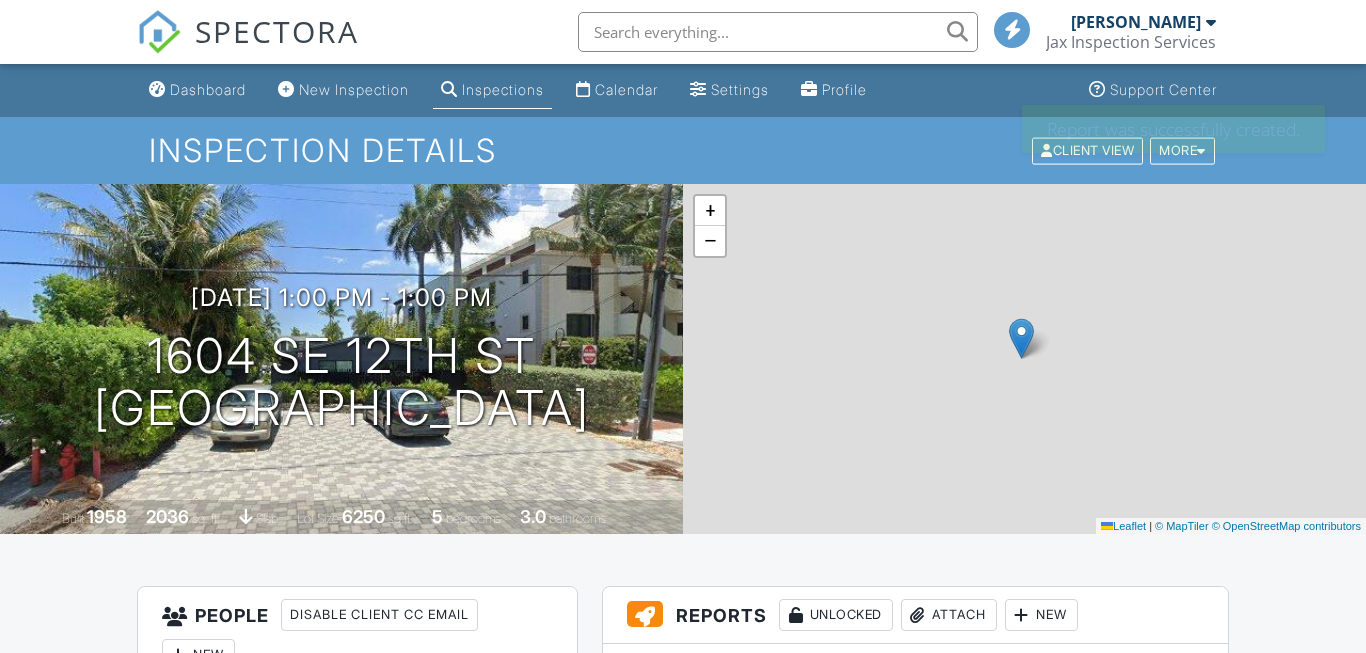 click on "SPECTORA
[PERSON_NAME]
Jax Inspection Services
Role:
Inspector
Change Role
Dashboard
New Inspection
Inspections
Calendar
Contacts
Settings
What's New
Sign Out
Change Active Role
Your account has more than one possible role. Please choose how you'd like to view the site:
Company/Agency
City
Role
Dashboard
New Inspection
Inspections
Calendar
Settings
Profile
Support Center
Inspection Details
Client View
More
Property Details
Reschedule
Reorder / Copy
Share
Cancel
[GEOGRAPHIC_DATA]
Print Order
Convert to V9
[DATE]  1:00 pm
- 1:00 pm
[STREET_ADDRESS]" at bounding box center (683, 1279) 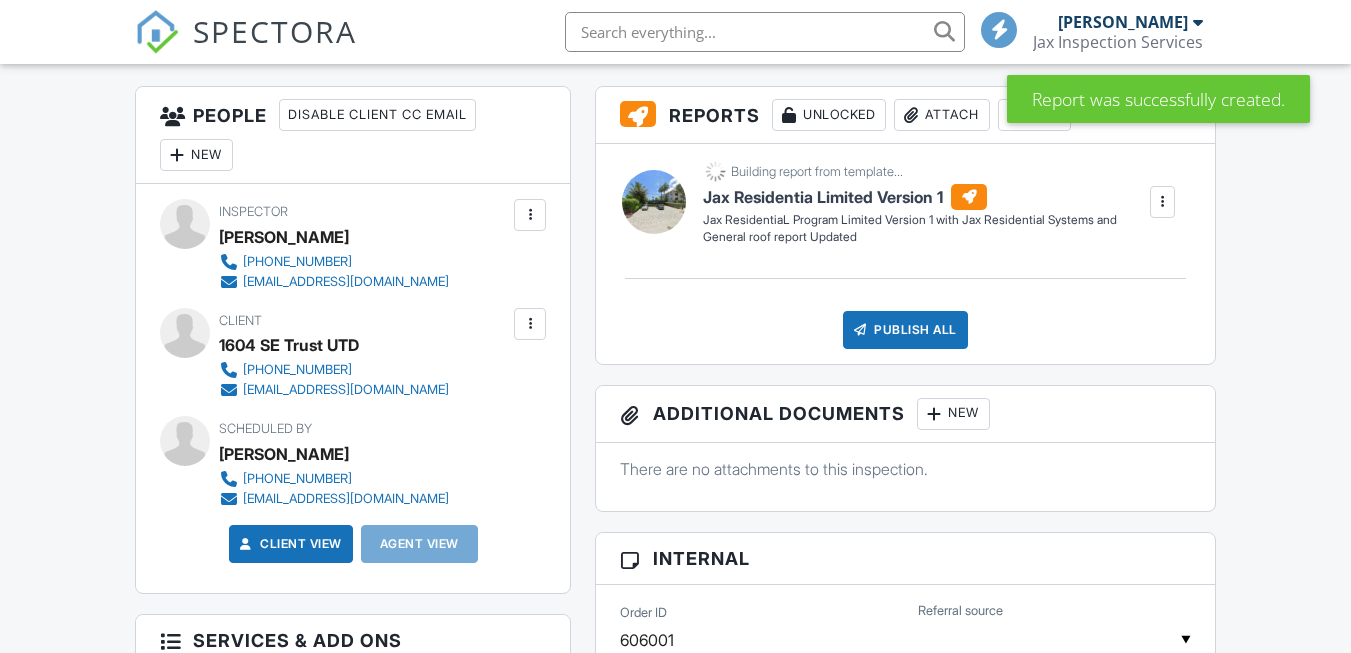 scroll, scrollTop: 500, scrollLeft: 0, axis: vertical 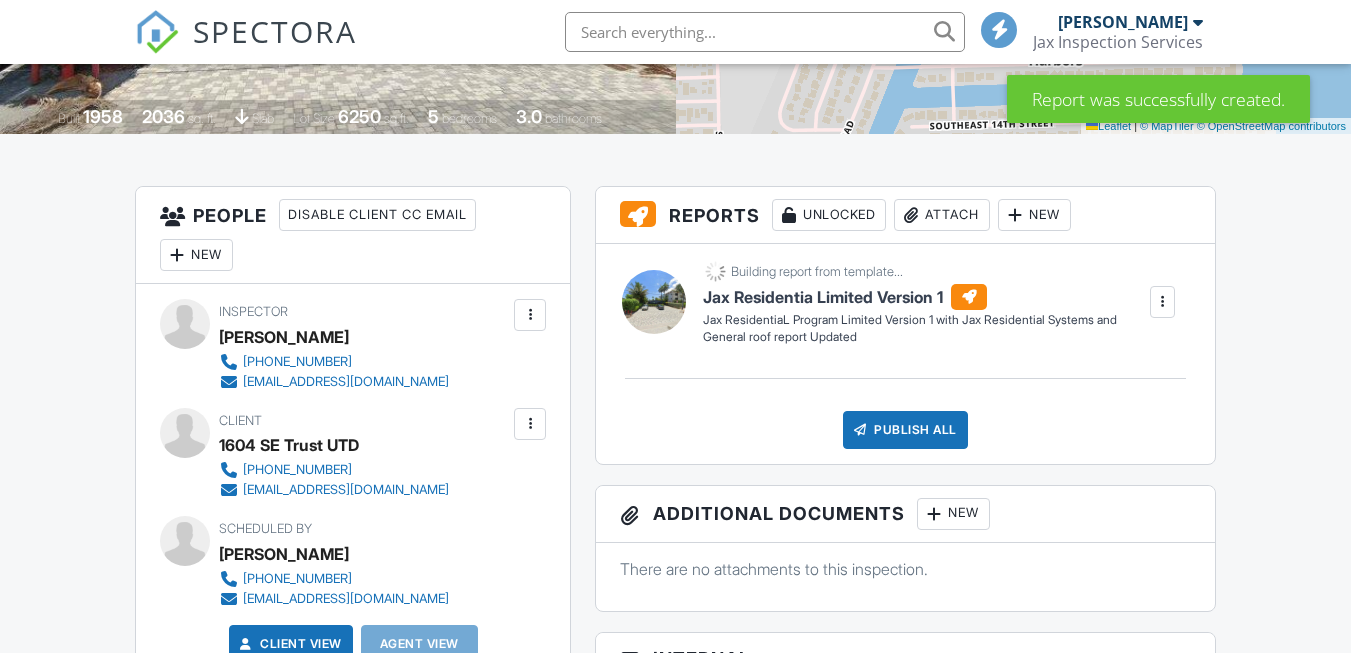 click at bounding box center [1015, 215] 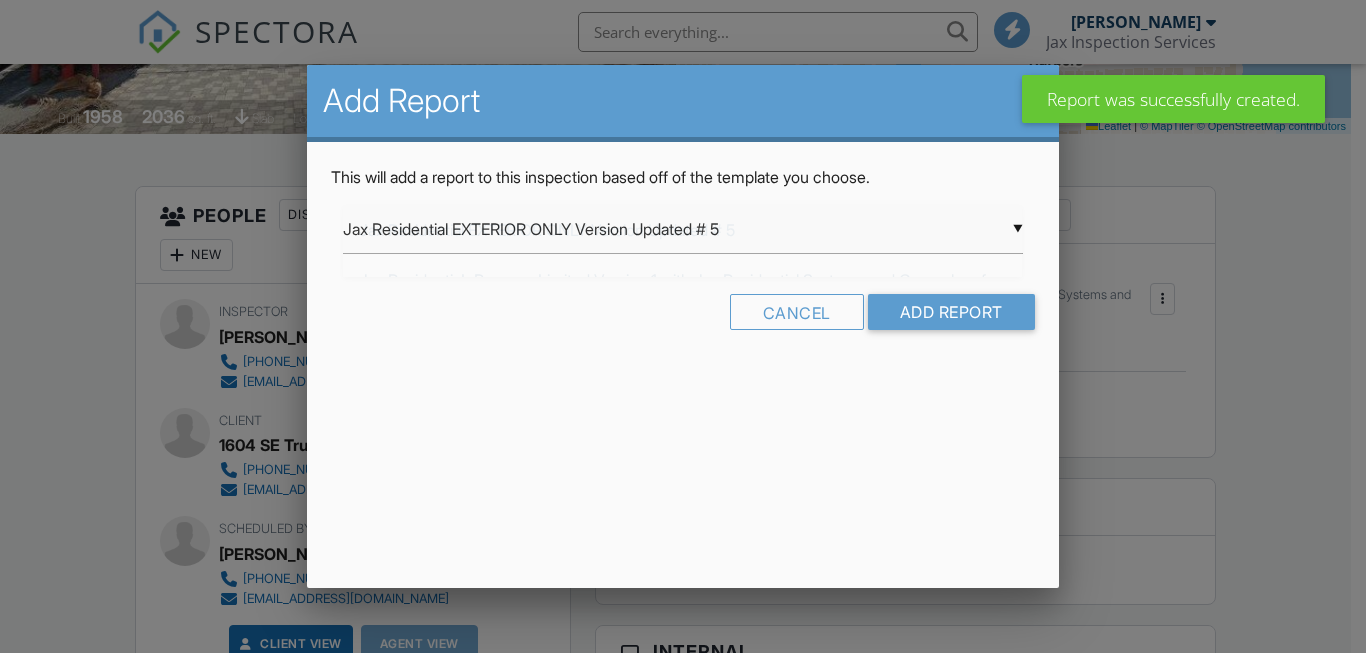 click on "▼ Jax Residential EXTERIOR ONLY Version Updated # 5 Jax Residential EXTERIOR ONLY Version Updated # 5 Jax ResidentiaL Program Limited Version 1 with Jax Residential Systems and General roof report Updated Jax Residential Program Template UPDATED # 2 Residential Template Room-by-Room Residential Template Builder's Risk Supplemental [US_STATE] Citizens 4-Point Inspection Form [US_STATE] Citizens Roof Inspection Form [US_STATE] Uniform Mitigation Verification Inspection Form  Jax Inspection Services STATUS Template Jax Non-Productive Residential  Jax Residential Systems and General Roof Condition Report UPDATED VACANT BUILDING SUPPLEMENTAL UPDATE # 1 Jax Residential EXTERIOR ONLY Version Updated # 5
Jax ResidentiaL Program Limited Version 1 with Jax Residential Systems and General roof report Updated
Jax Residential Program Template UPDATED # 2
Residential Template
Room-by-Room Residential Template
Builder's Risk Supplemental
[US_STATE] Citizens 4-Point Inspection Form
[US_STATE] Citizens Roof Inspection Form" at bounding box center [682, 229] 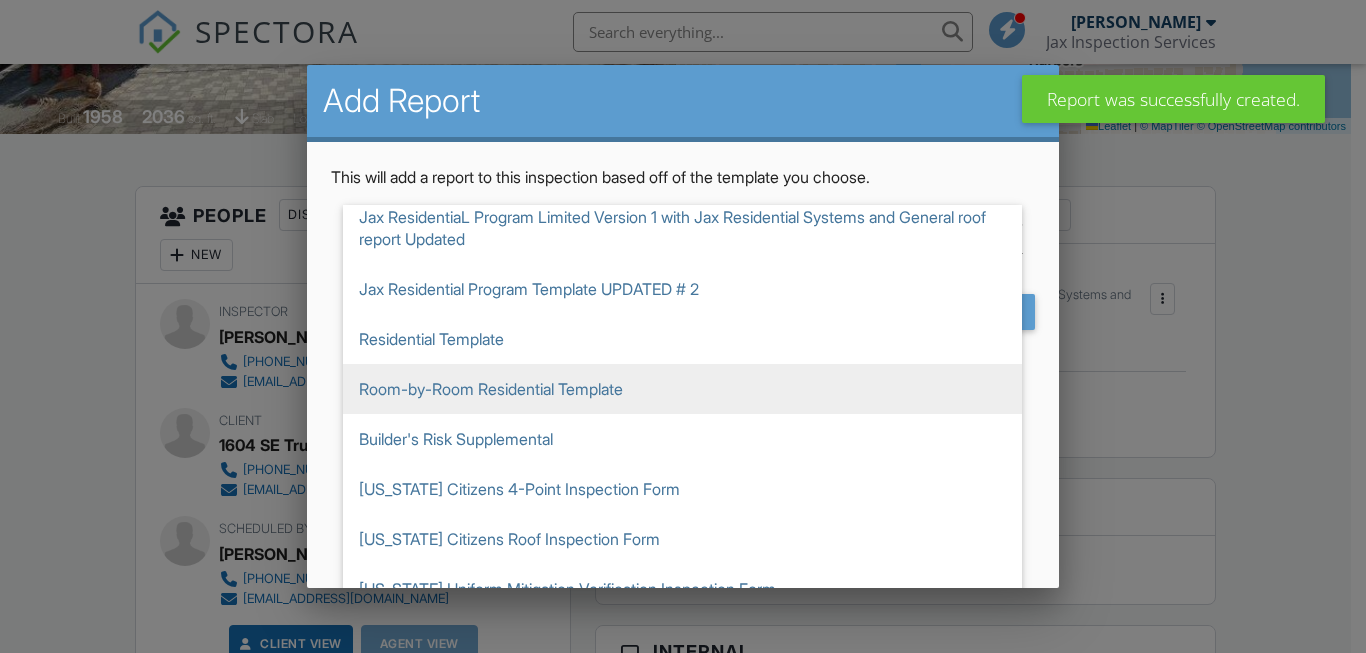 scroll, scrollTop: 224, scrollLeft: 0, axis: vertical 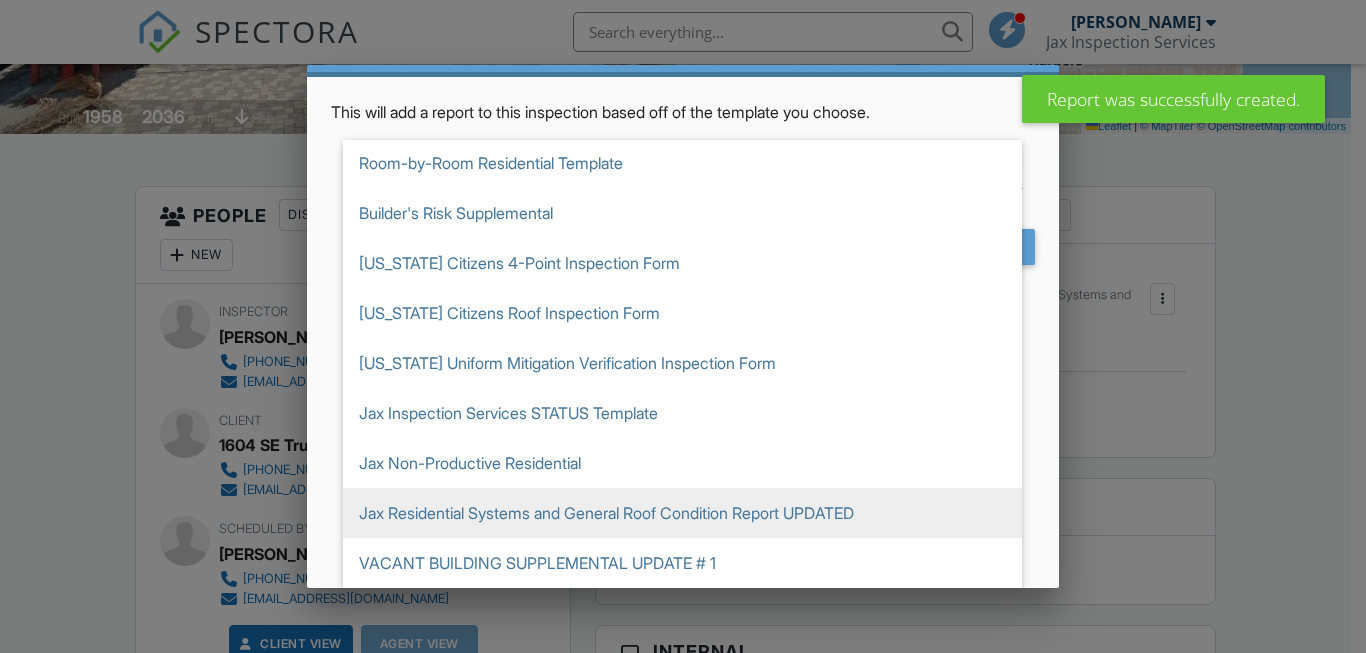 click on "Jax Residential Systems and General Roof Condition Report UPDATED" at bounding box center (682, 513) 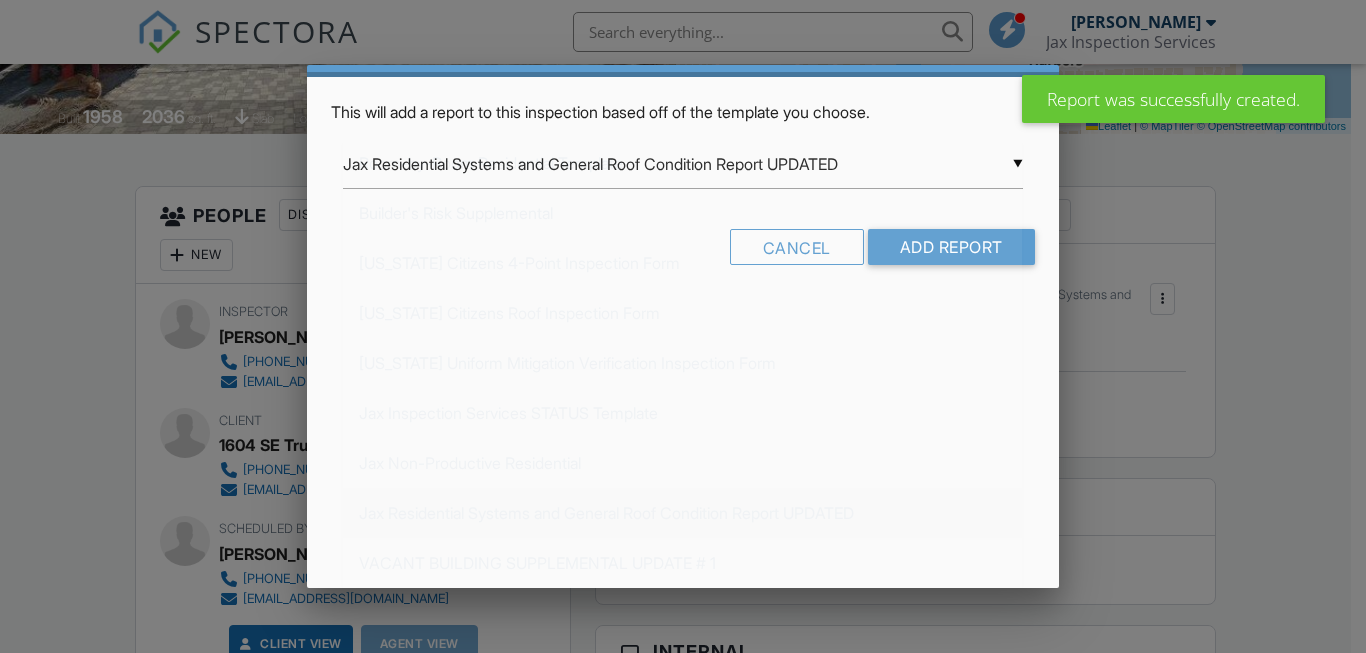 scroll, scrollTop: 0, scrollLeft: 0, axis: both 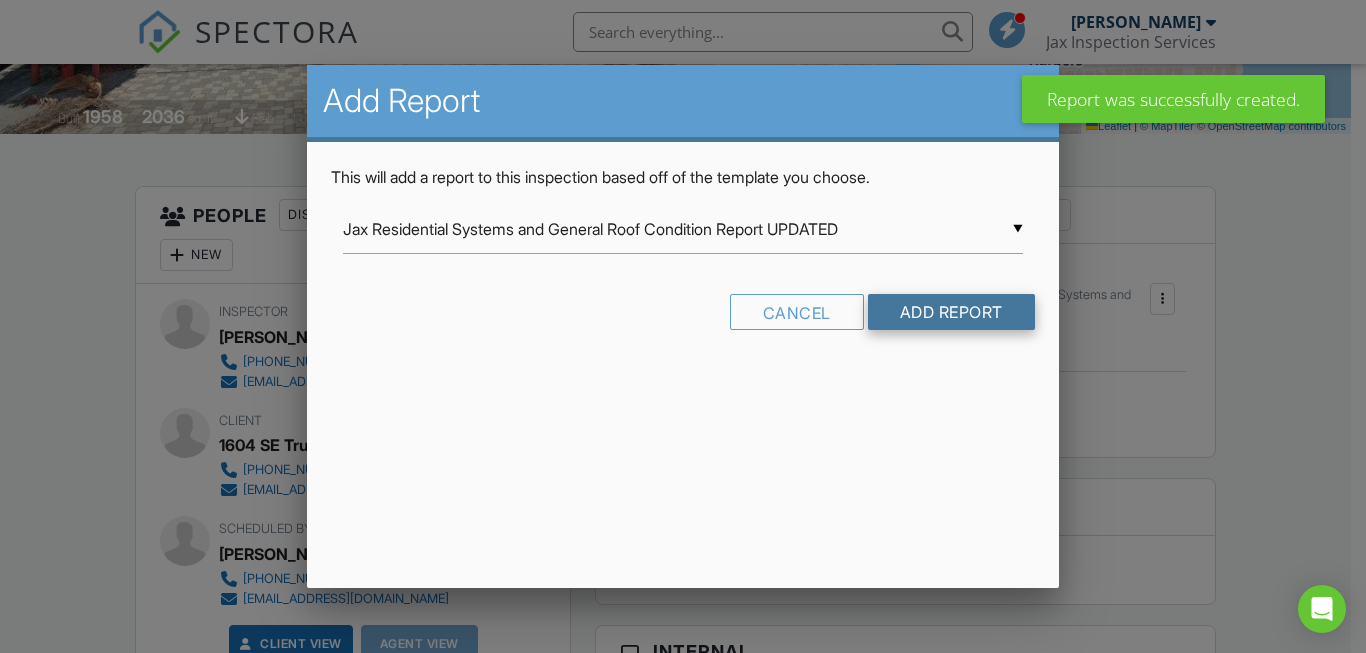 click on "Add Report" at bounding box center [951, 312] 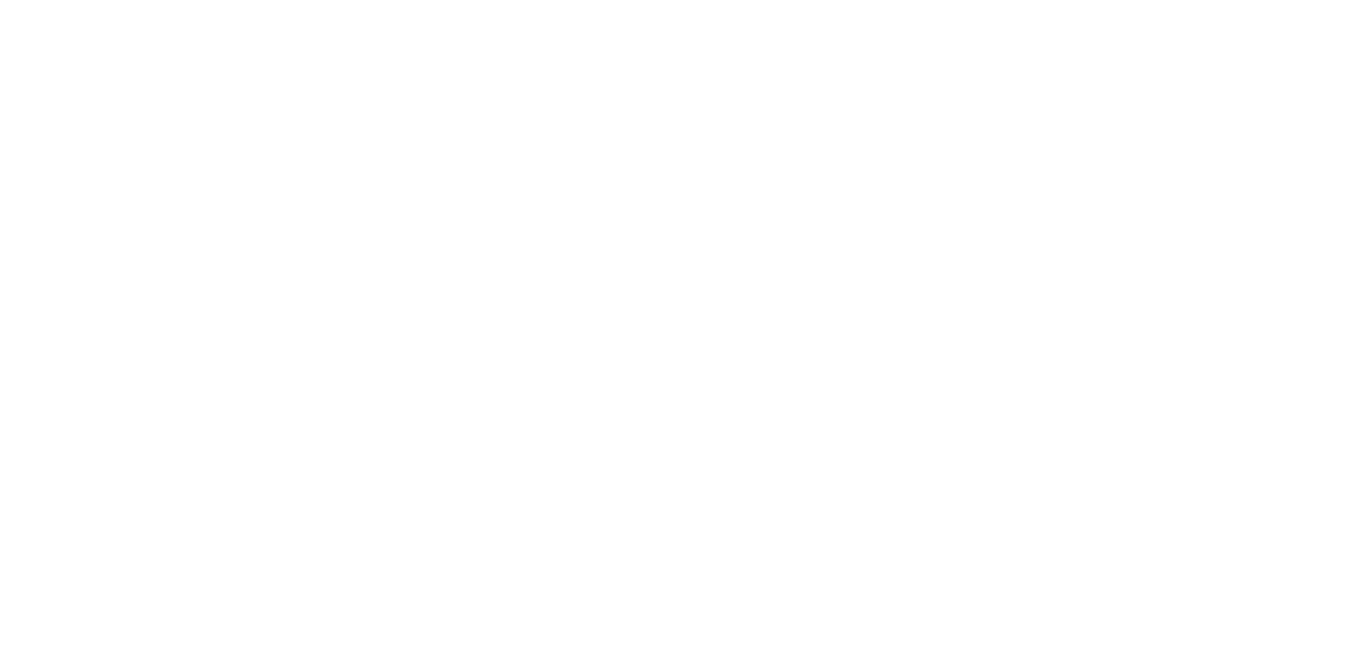 scroll, scrollTop: 0, scrollLeft: 0, axis: both 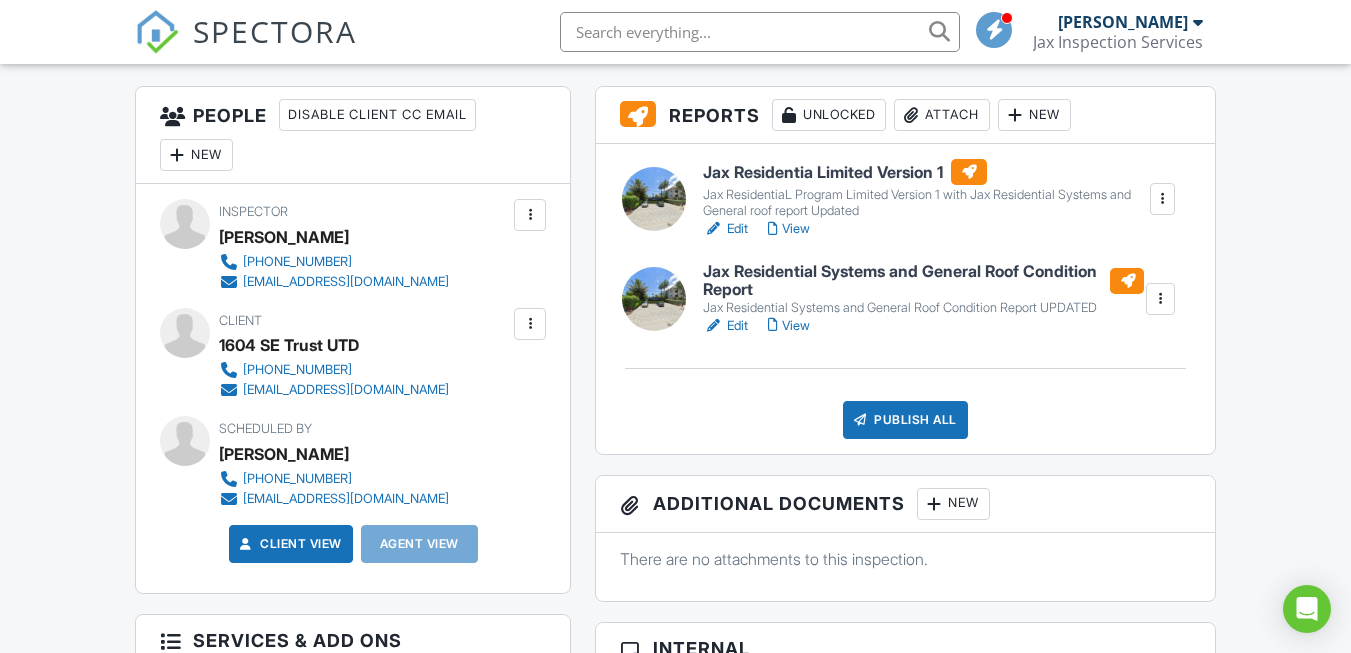 click on "Edit" at bounding box center [725, 229] 